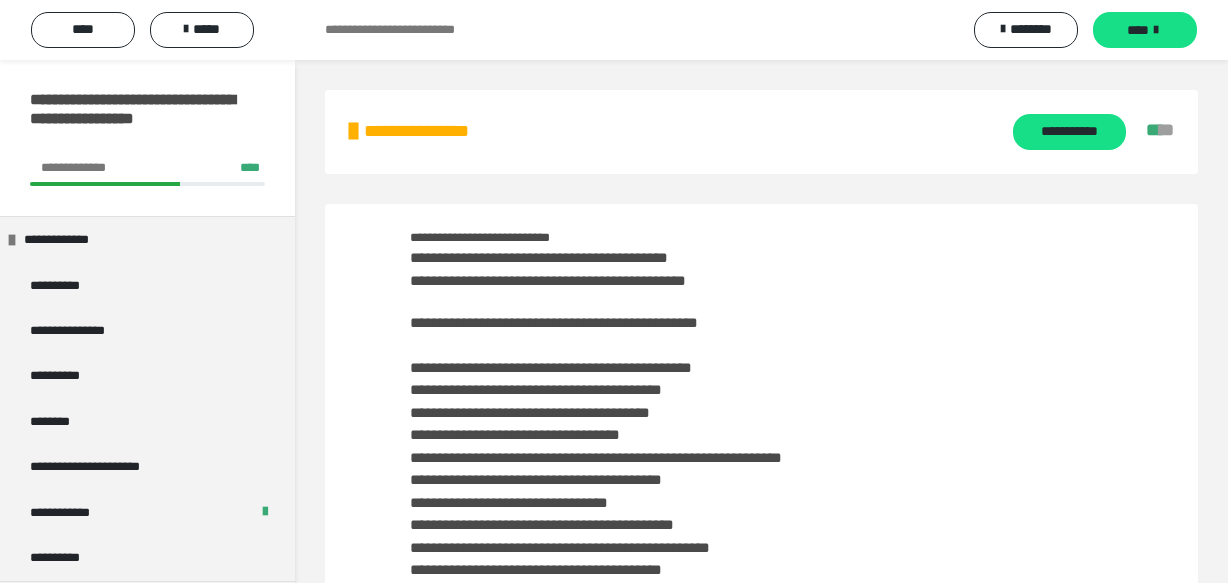 scroll, scrollTop: 872, scrollLeft: 0, axis: vertical 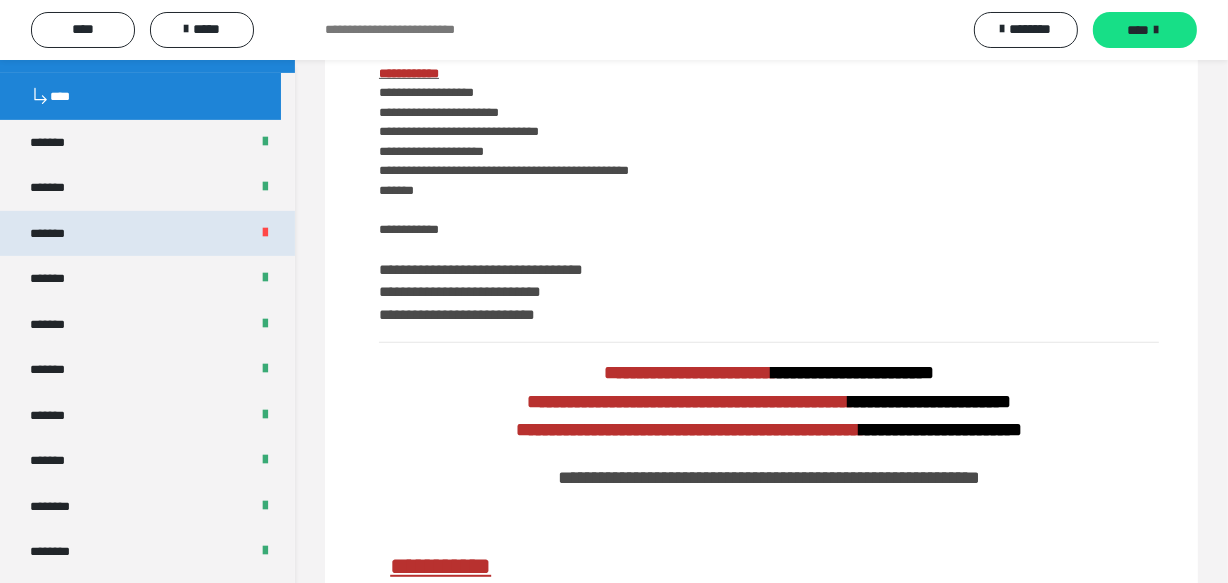 click on "*******" at bounding box center (147, 233) 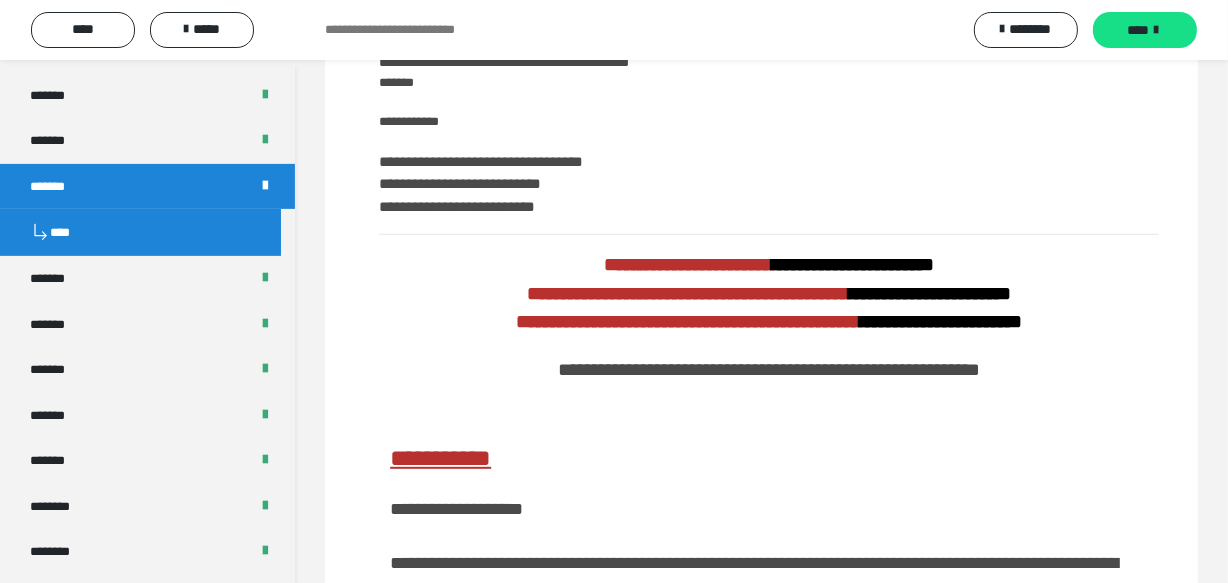 scroll, scrollTop: 764, scrollLeft: 0, axis: vertical 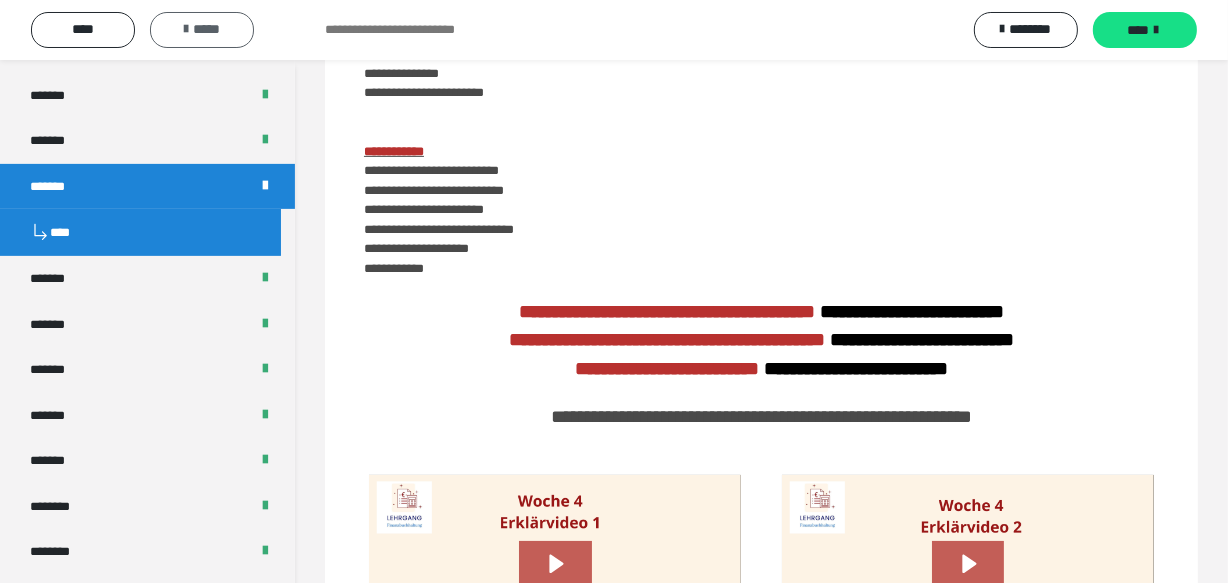 click on "*****" at bounding box center (202, 29) 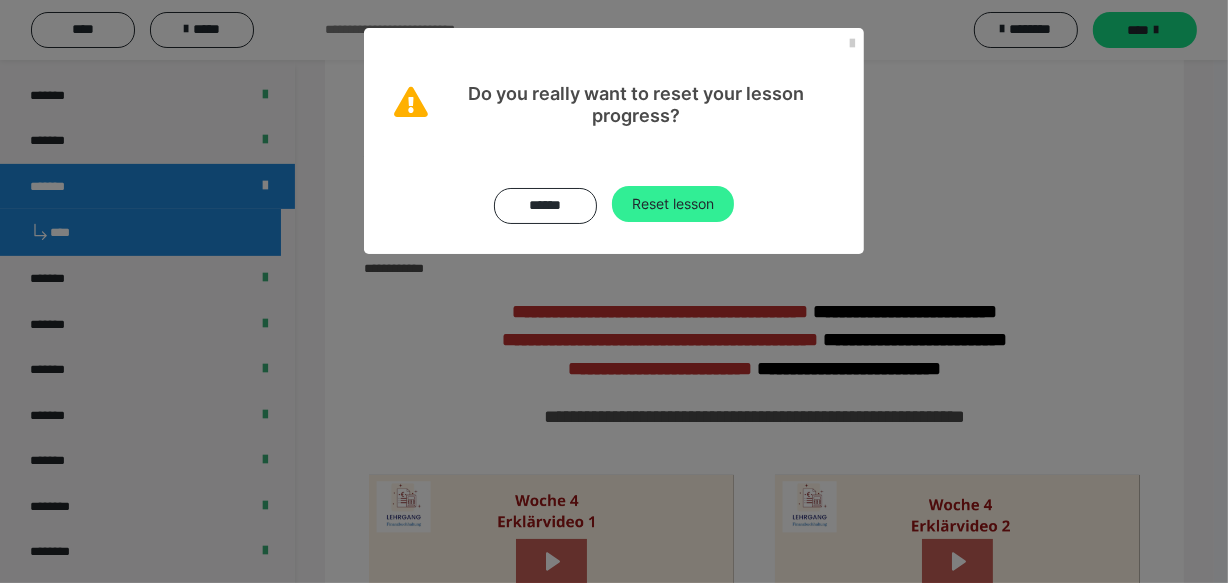 click on "Reset lesson" at bounding box center [673, 204] 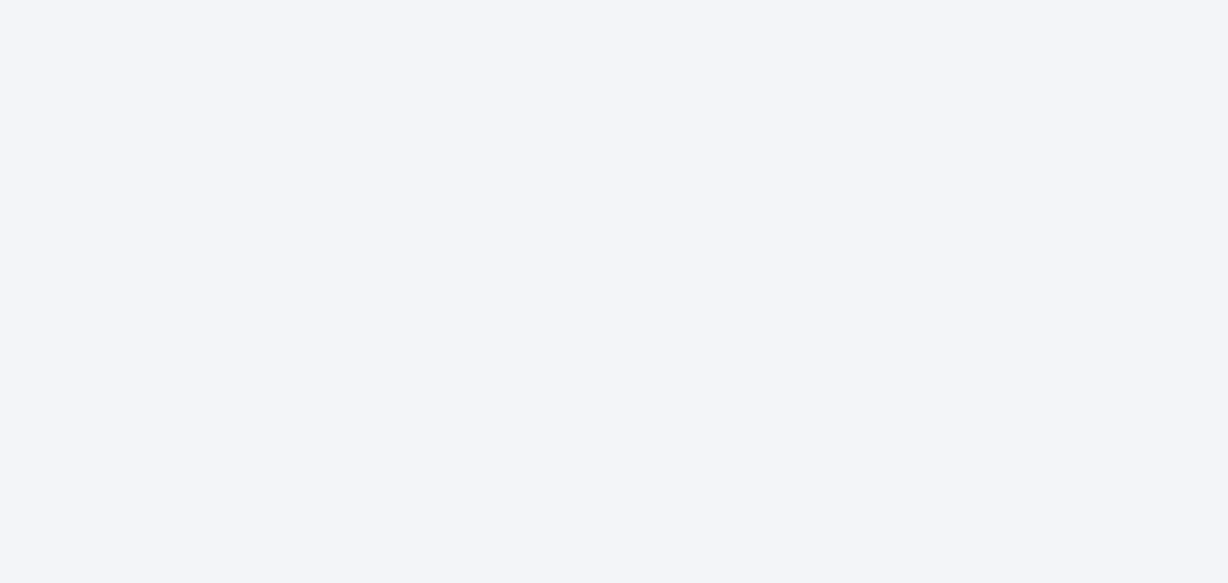 scroll, scrollTop: 0, scrollLeft: 0, axis: both 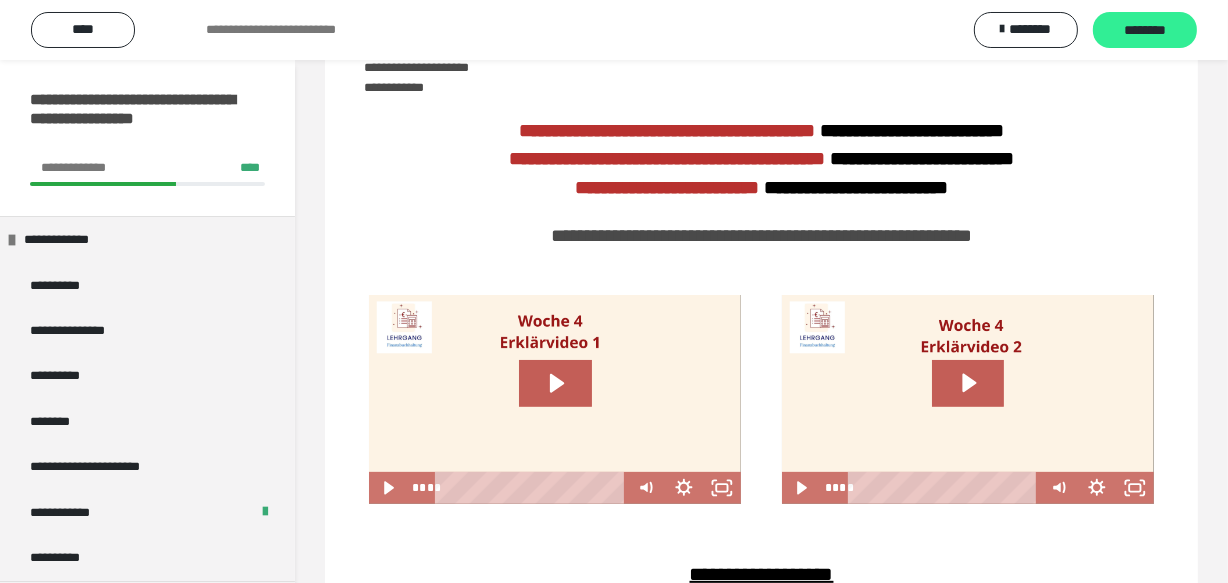 click on "********" at bounding box center (1145, 31) 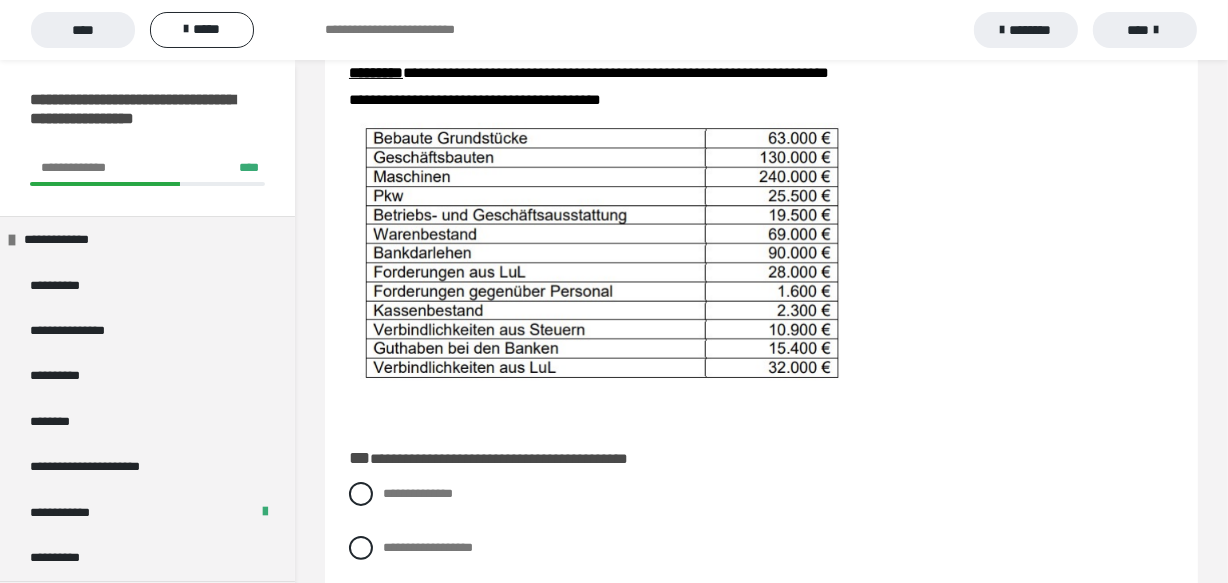 scroll, scrollTop: 294, scrollLeft: 0, axis: vertical 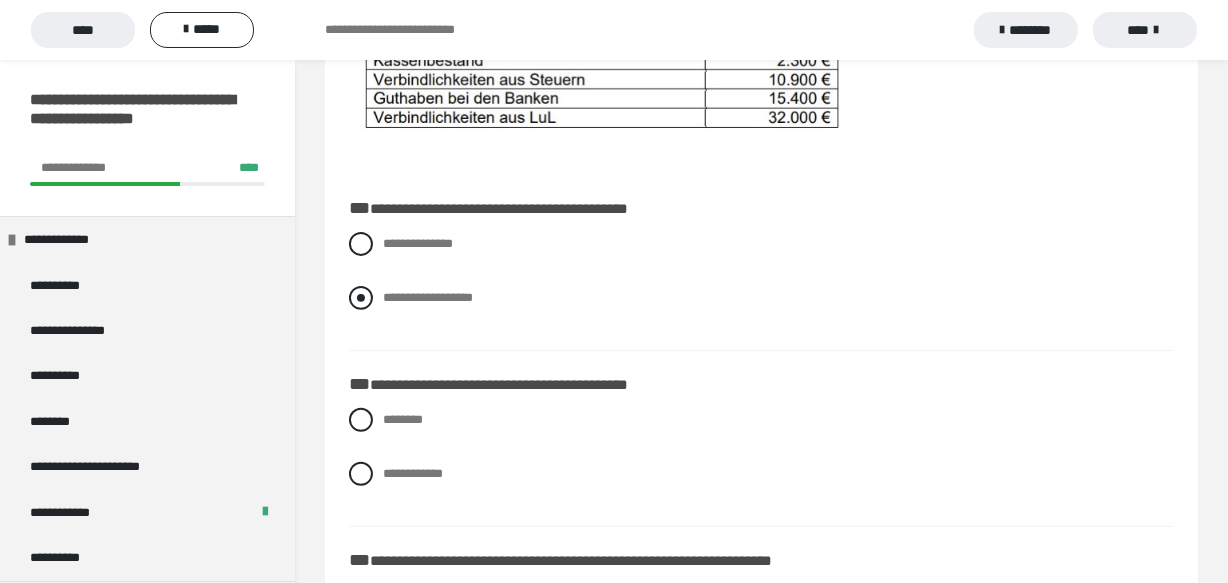 click at bounding box center [361, 298] 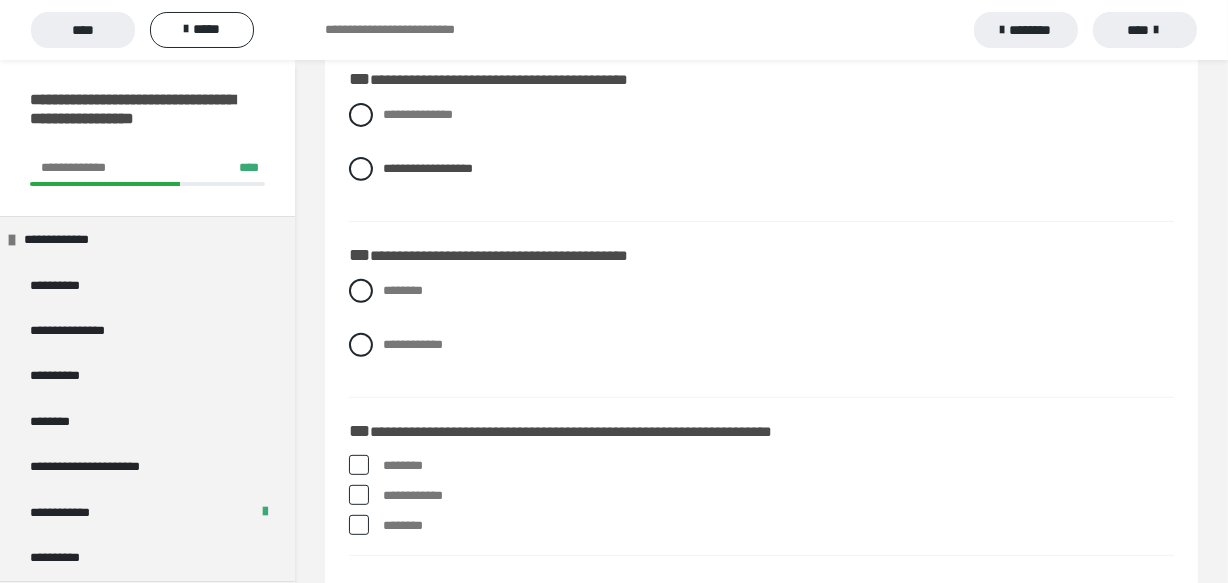 scroll, scrollTop: 693, scrollLeft: 0, axis: vertical 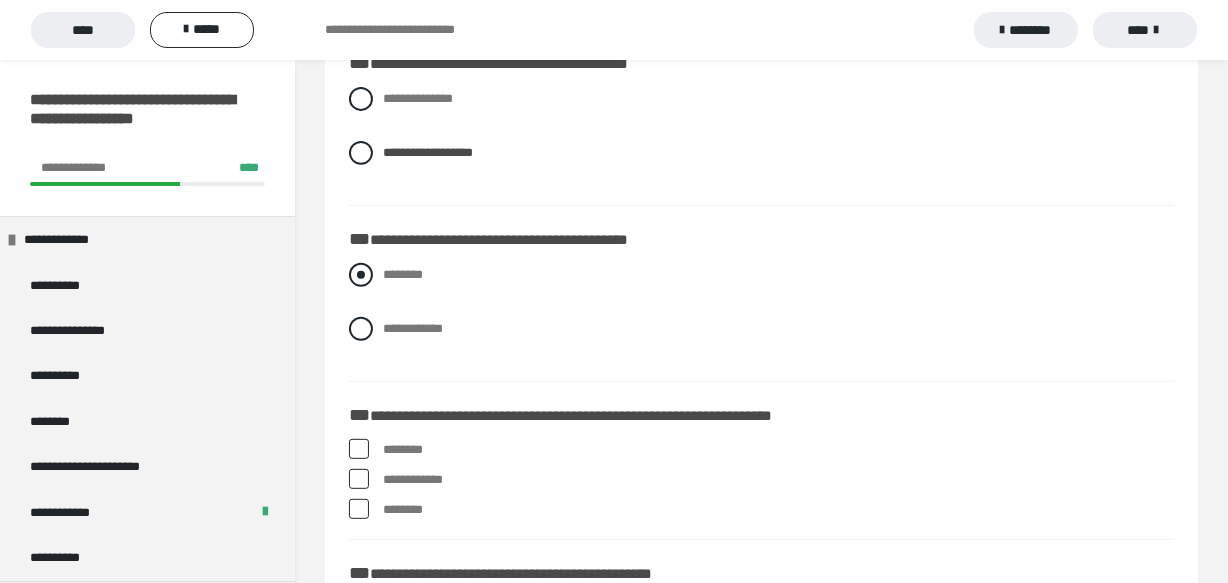 click at bounding box center [361, 275] 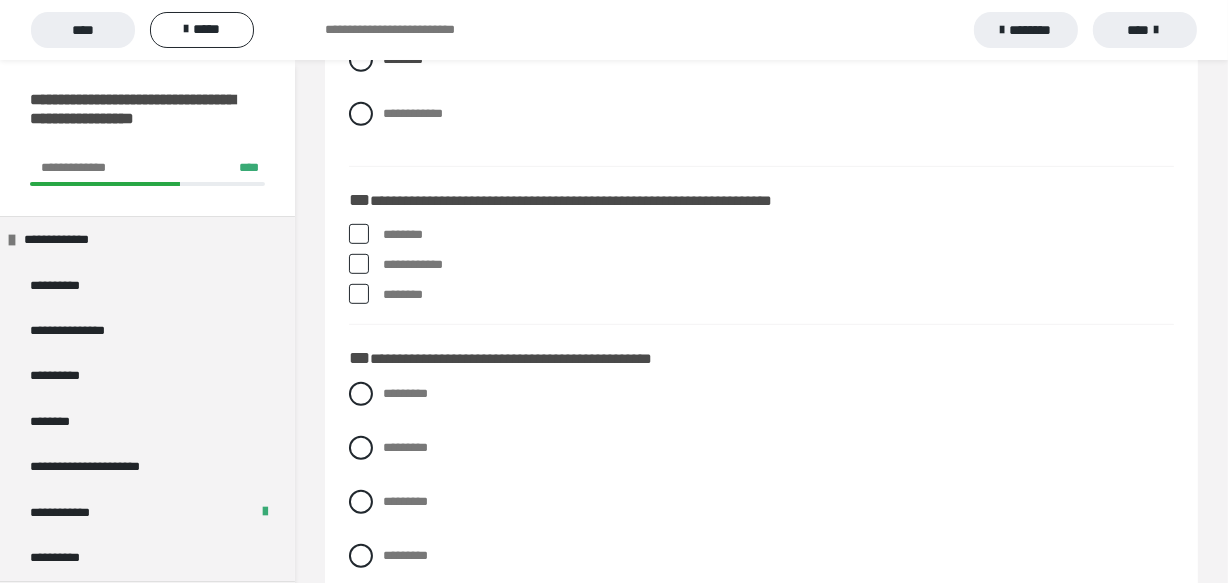 scroll, scrollTop: 911, scrollLeft: 0, axis: vertical 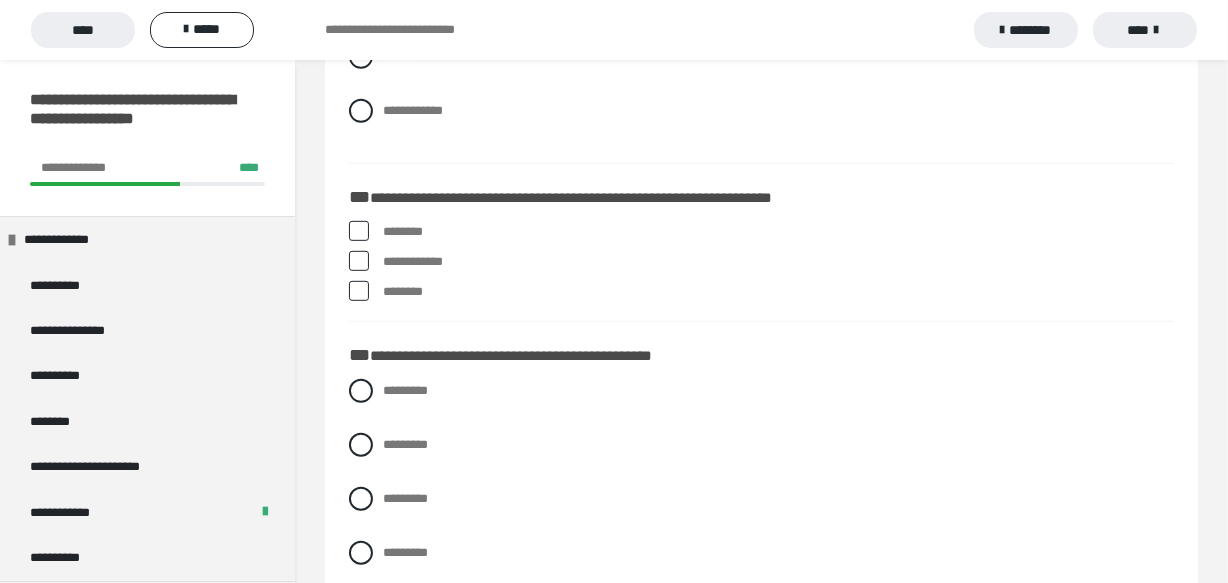 click at bounding box center (359, 261) 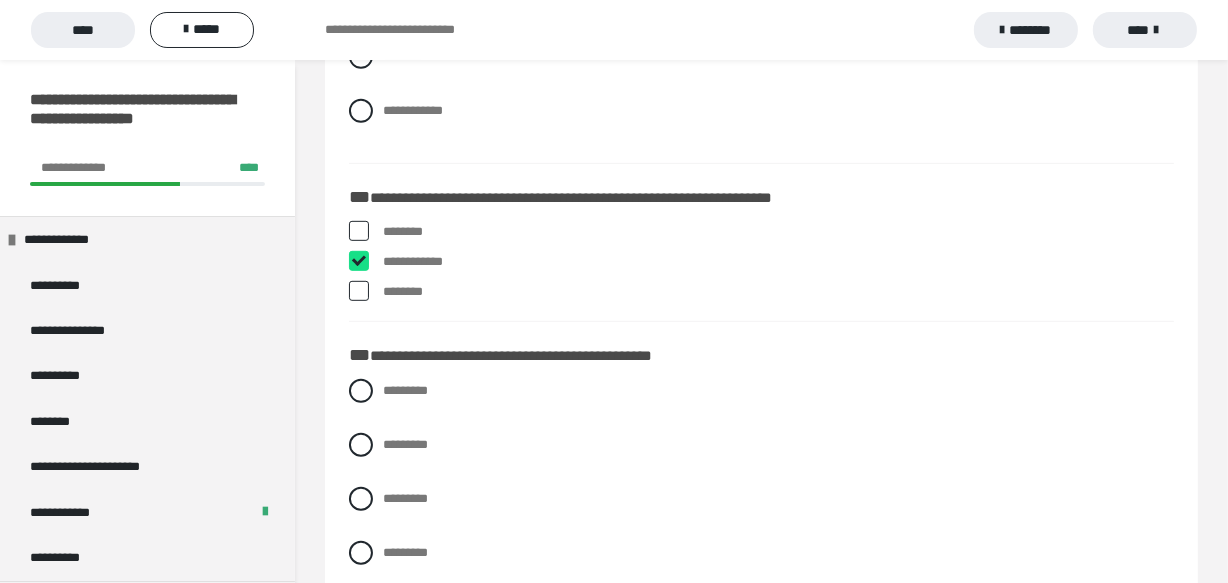 checkbox on "****" 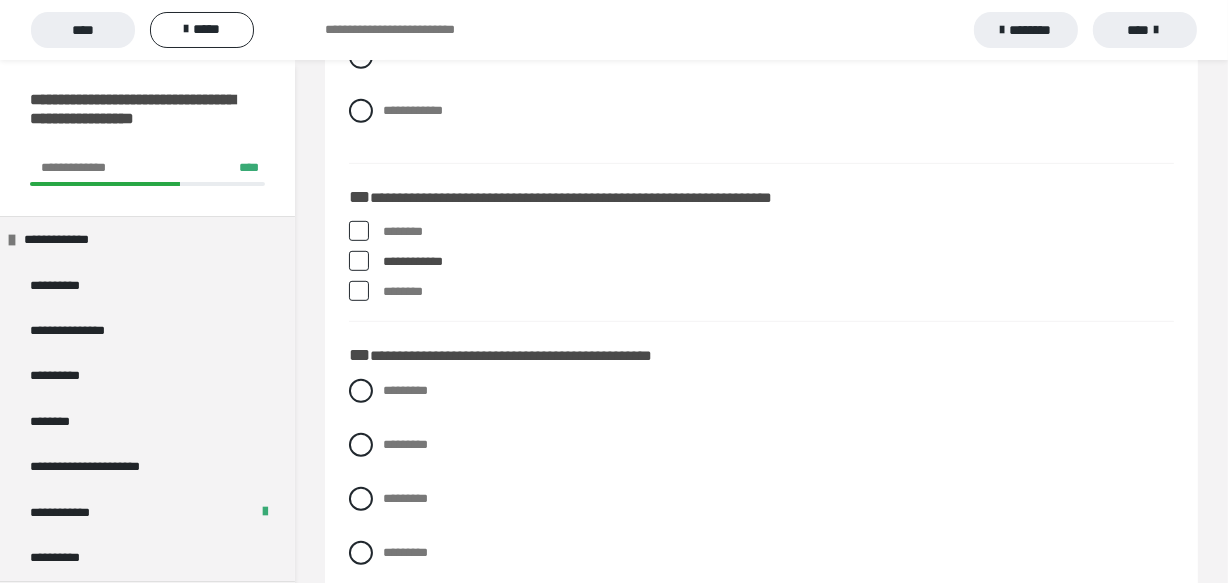 click at bounding box center (359, 291) 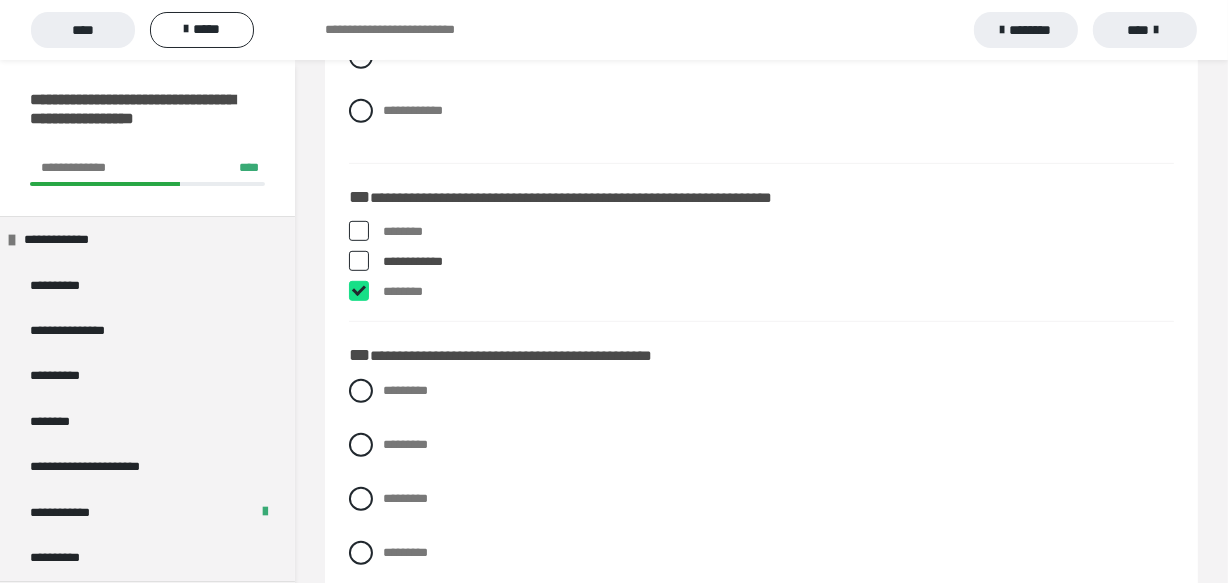 checkbox on "****" 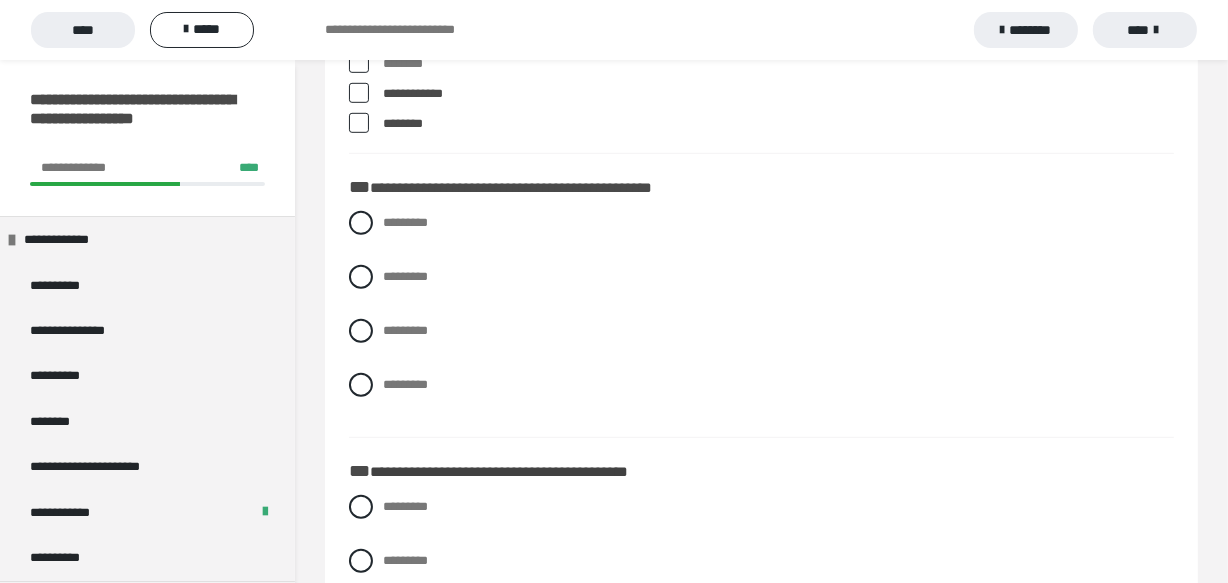scroll, scrollTop: 1093, scrollLeft: 0, axis: vertical 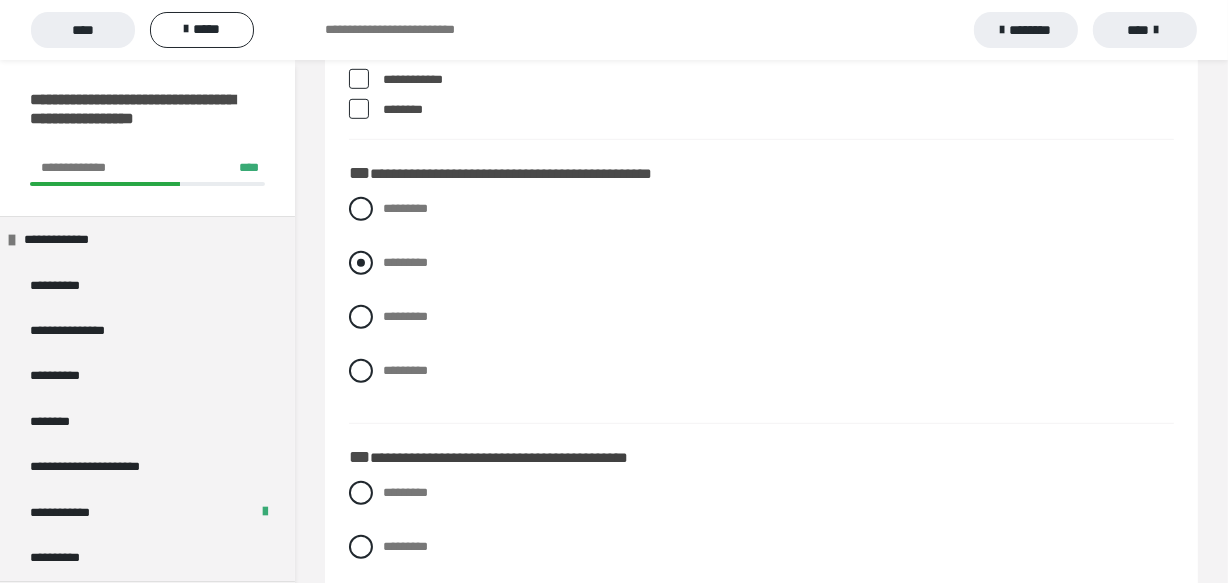 click at bounding box center [361, 263] 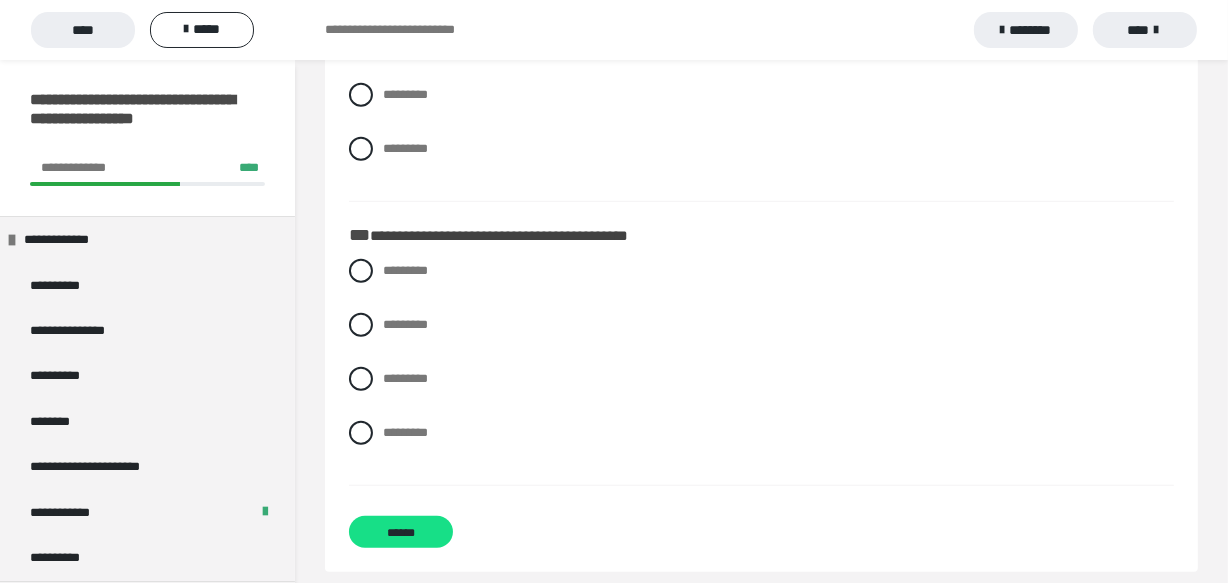 scroll, scrollTop: 1334, scrollLeft: 0, axis: vertical 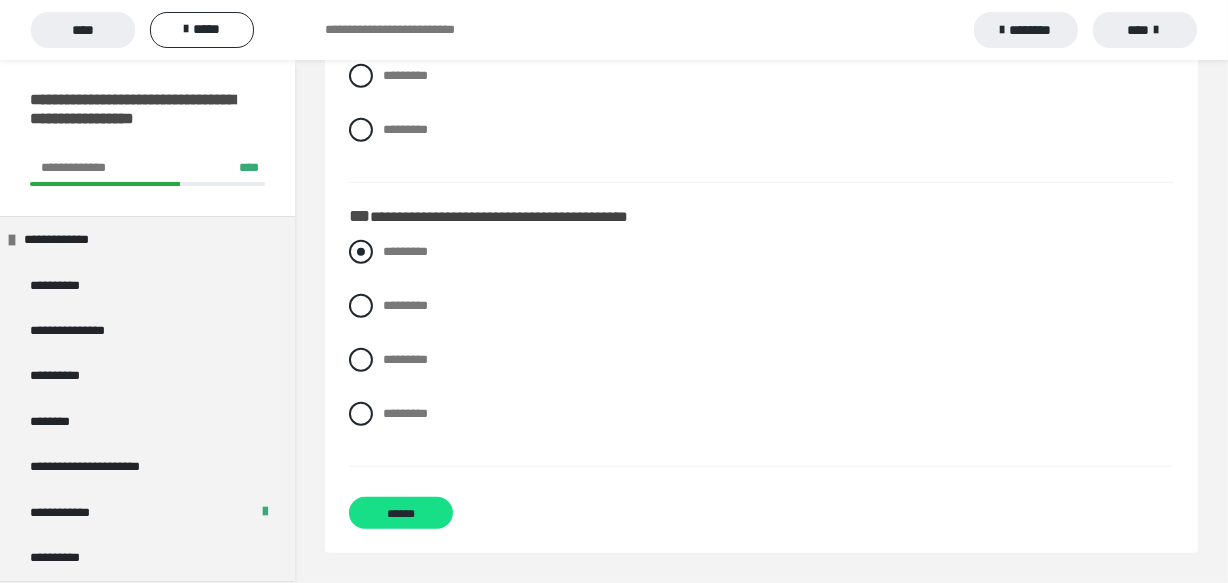 click at bounding box center (361, 252) 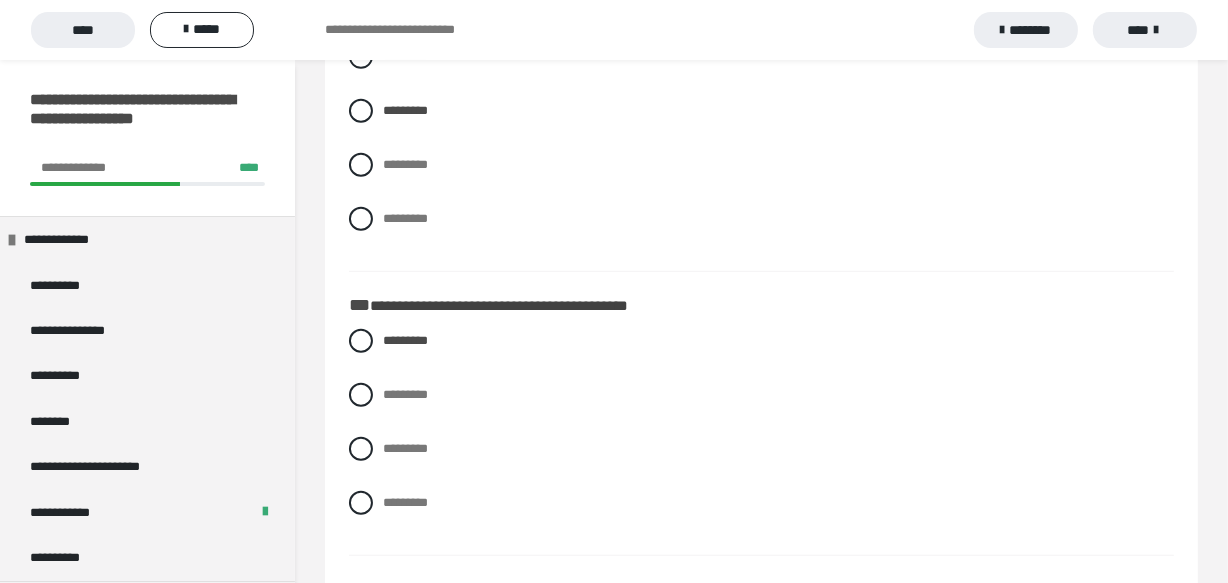 scroll, scrollTop: 1248, scrollLeft: 0, axis: vertical 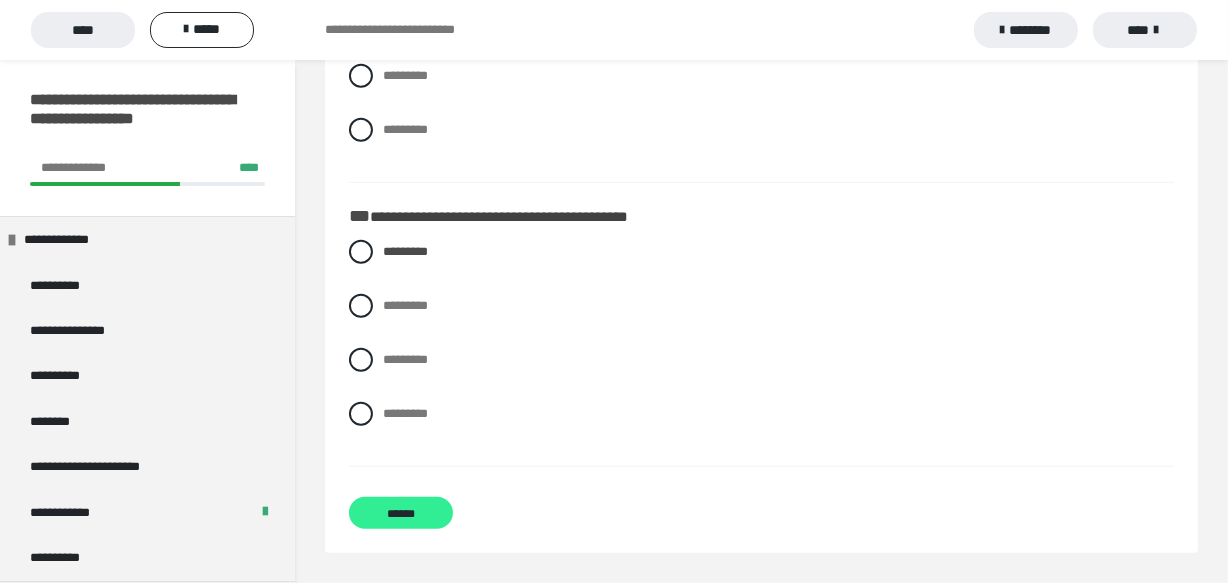 click on "******" at bounding box center [401, 513] 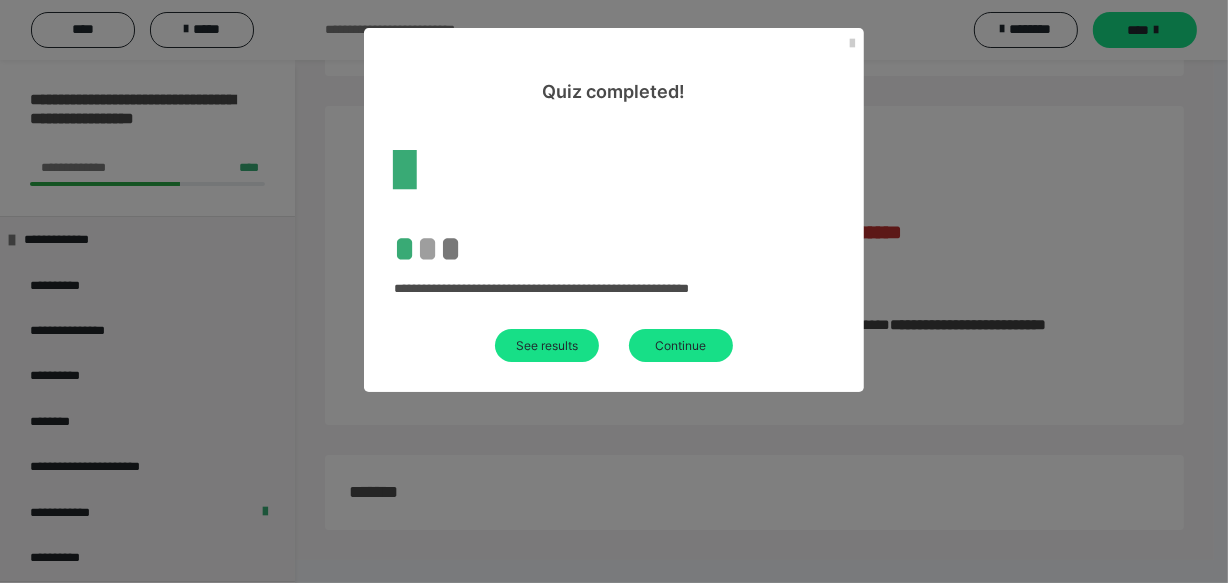 scroll, scrollTop: 1334, scrollLeft: 0, axis: vertical 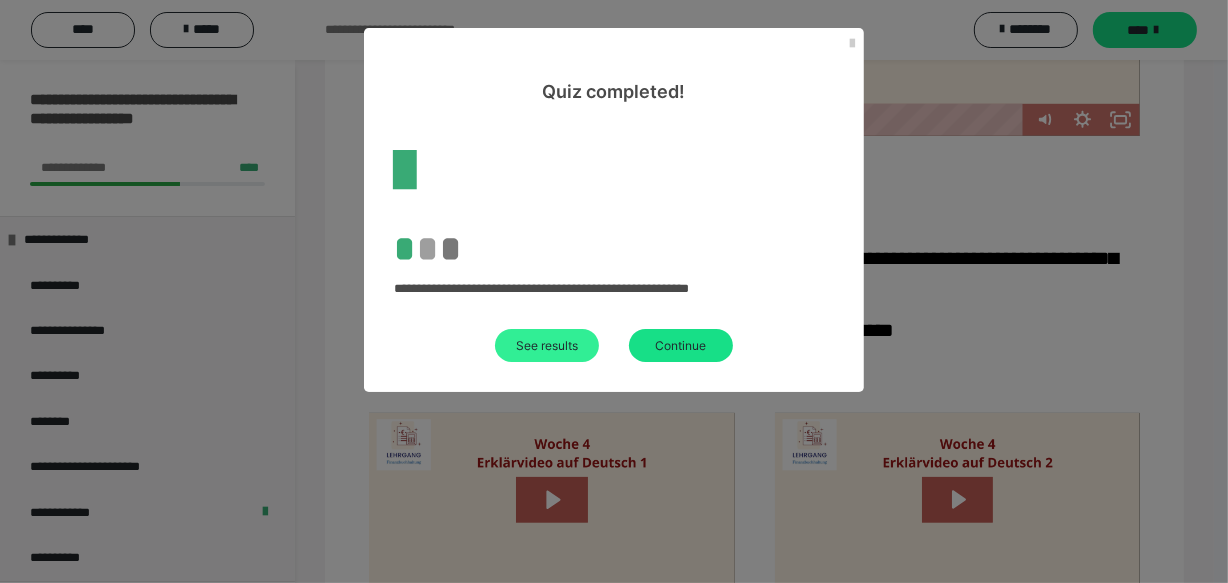 click on "See results" at bounding box center (547, 345) 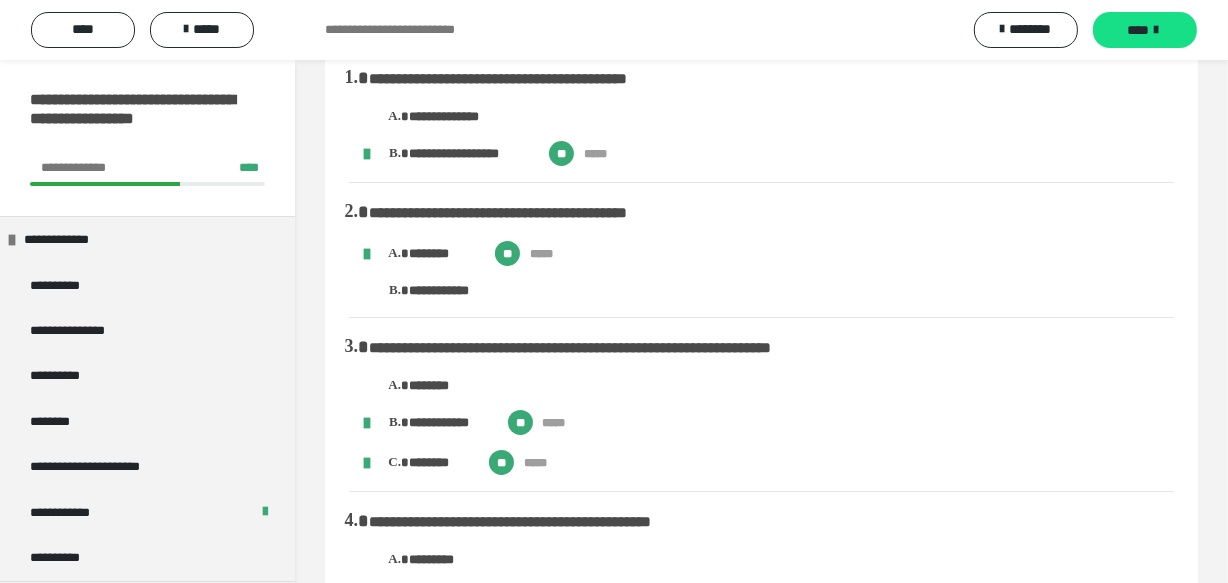 scroll, scrollTop: 0, scrollLeft: 0, axis: both 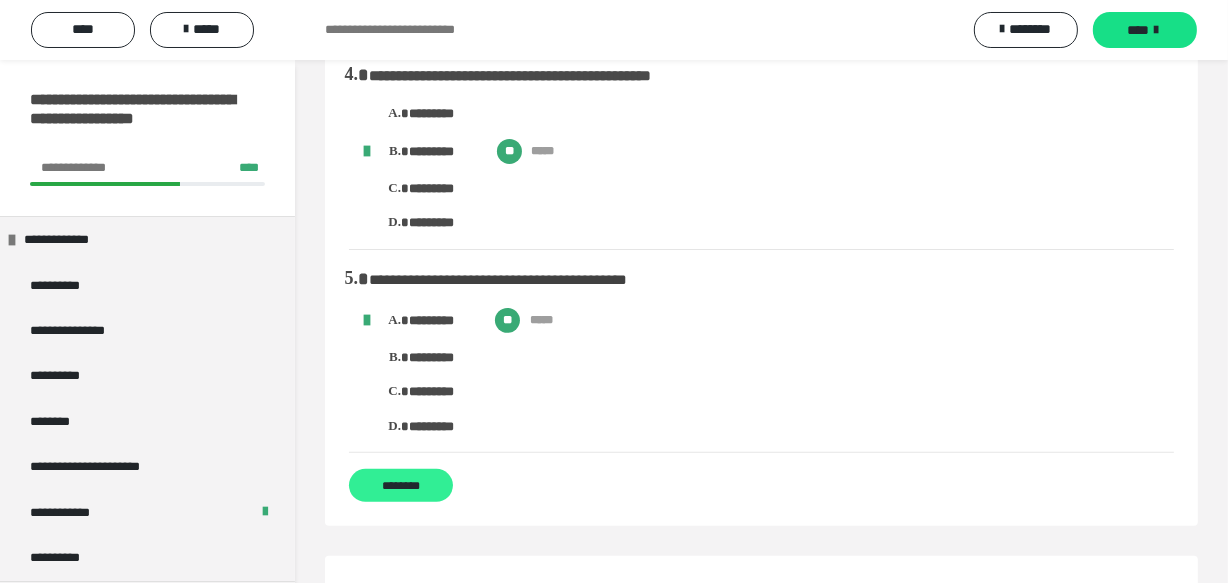 click on "********" at bounding box center [401, 485] 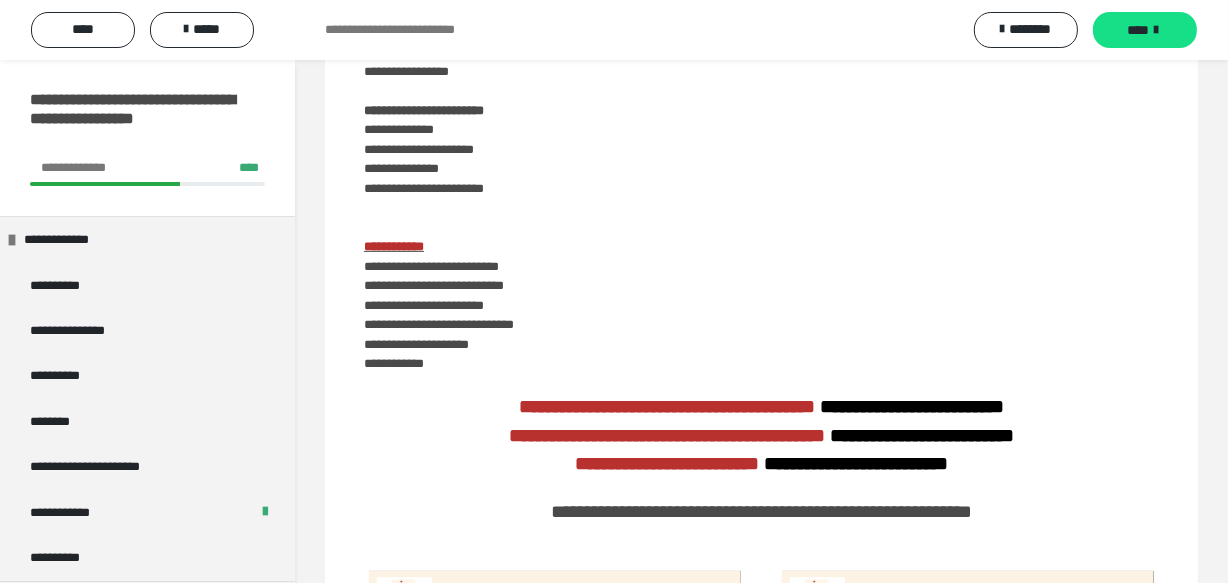 scroll, scrollTop: 702, scrollLeft: 0, axis: vertical 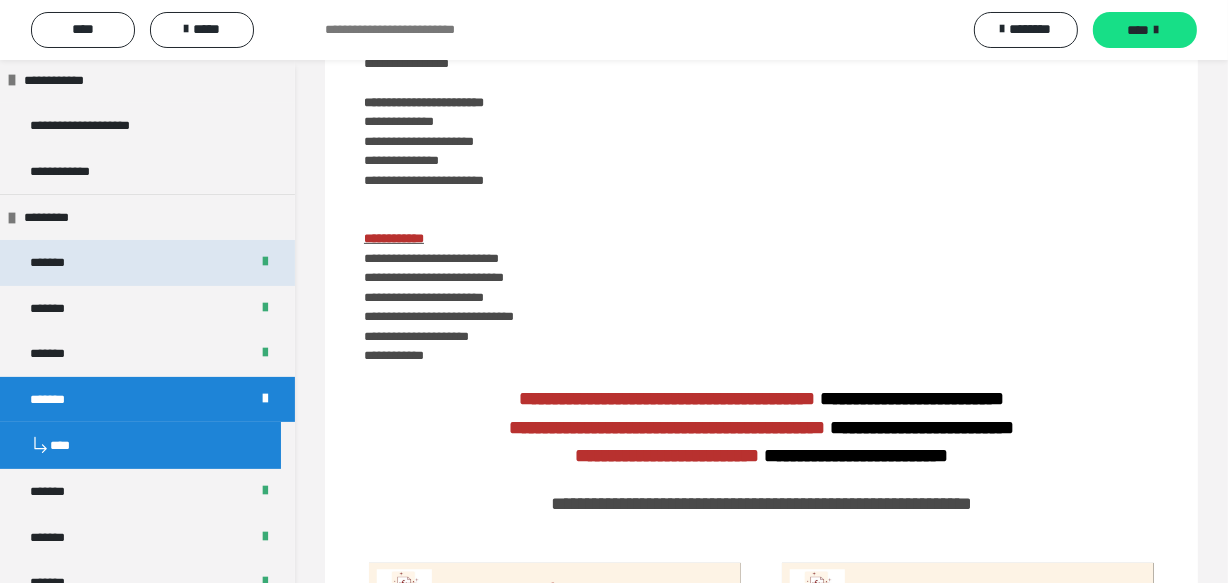 click on "*******" at bounding box center [147, 262] 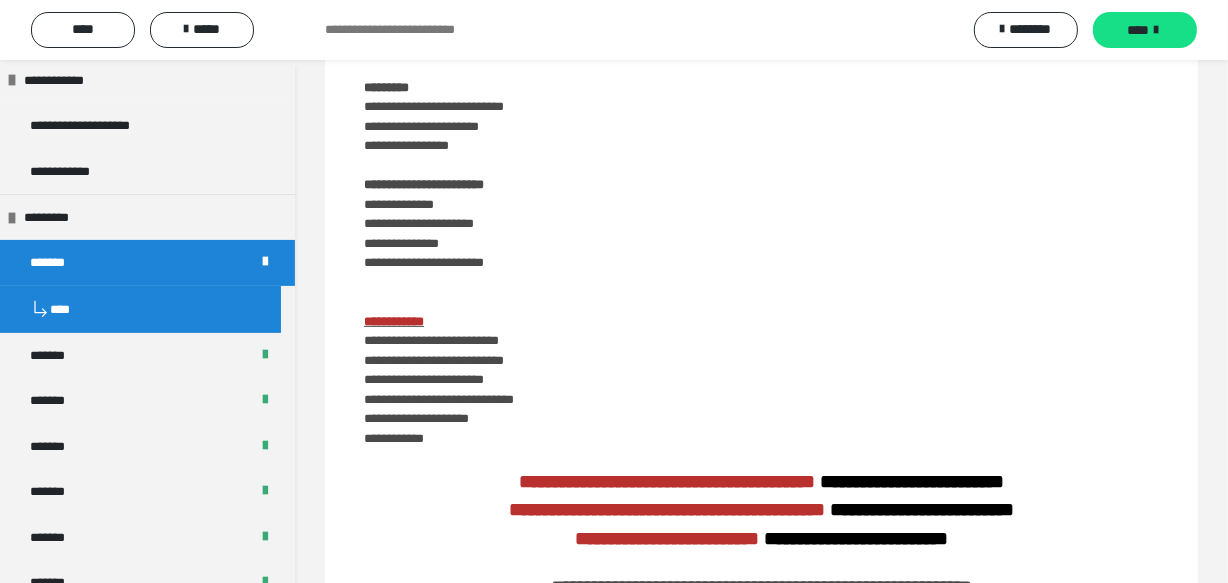 scroll, scrollTop: 785, scrollLeft: 0, axis: vertical 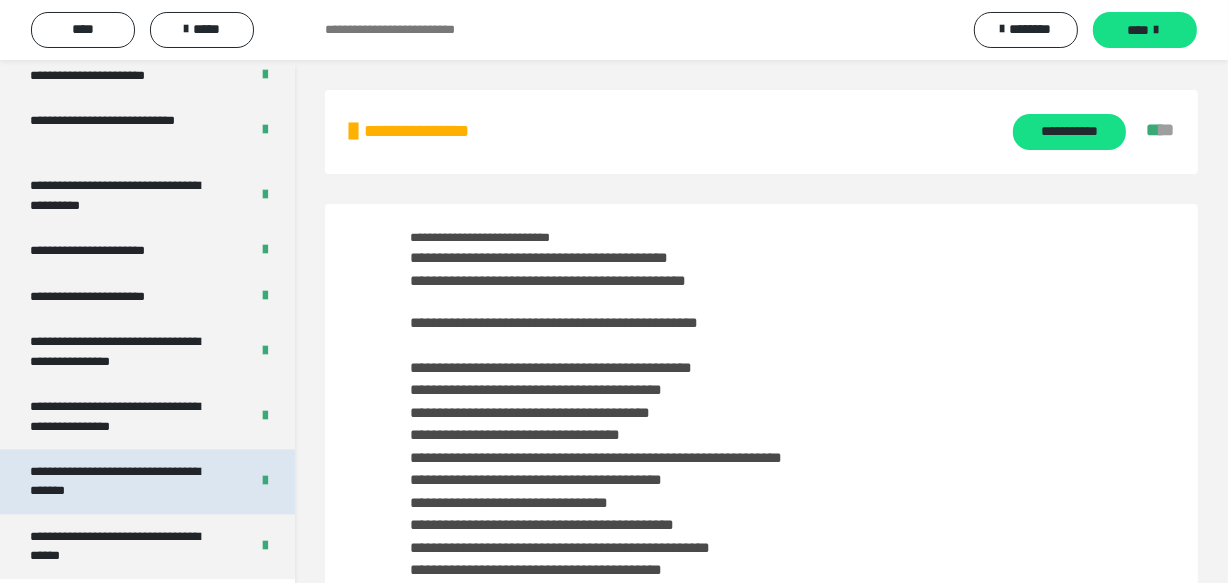 click on "**********" at bounding box center [124, 481] 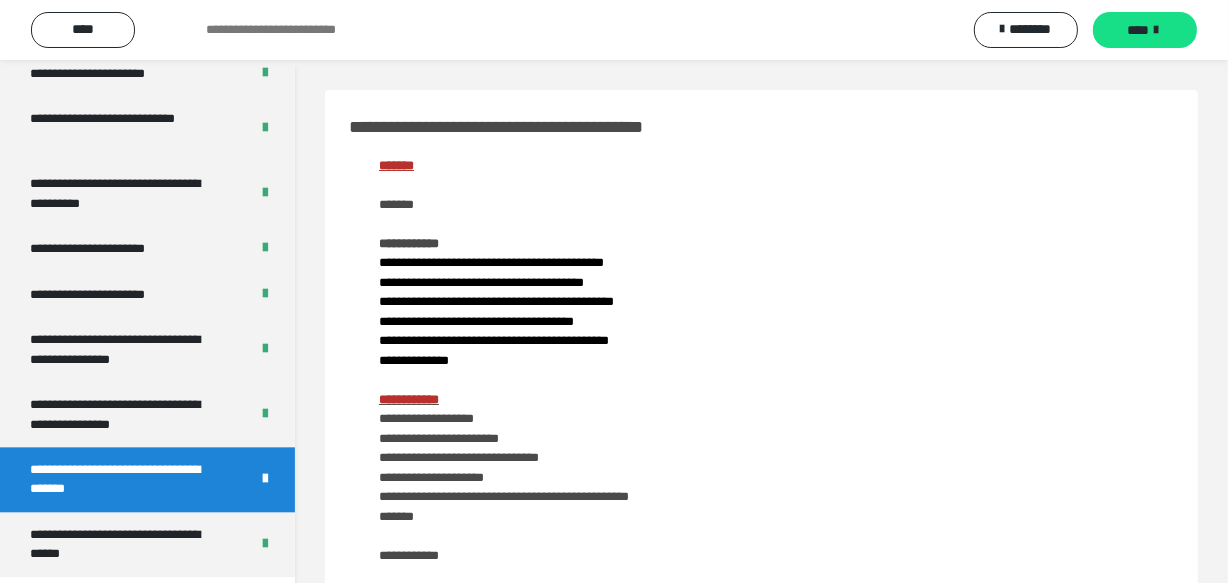 scroll, scrollTop: 4100, scrollLeft: 0, axis: vertical 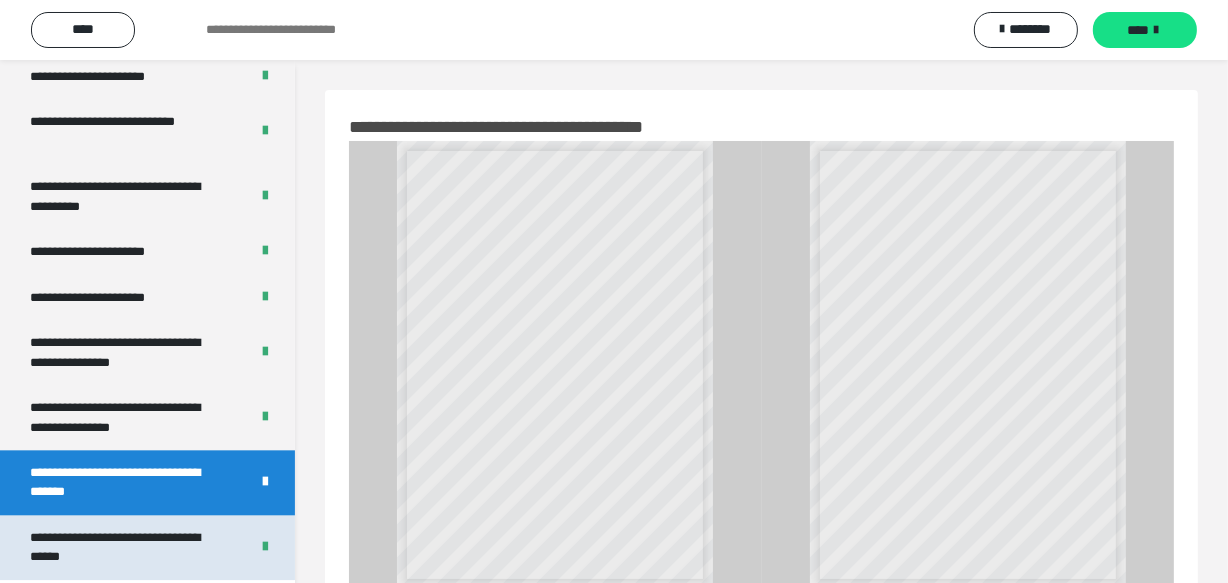 click on "**********" at bounding box center [124, 547] 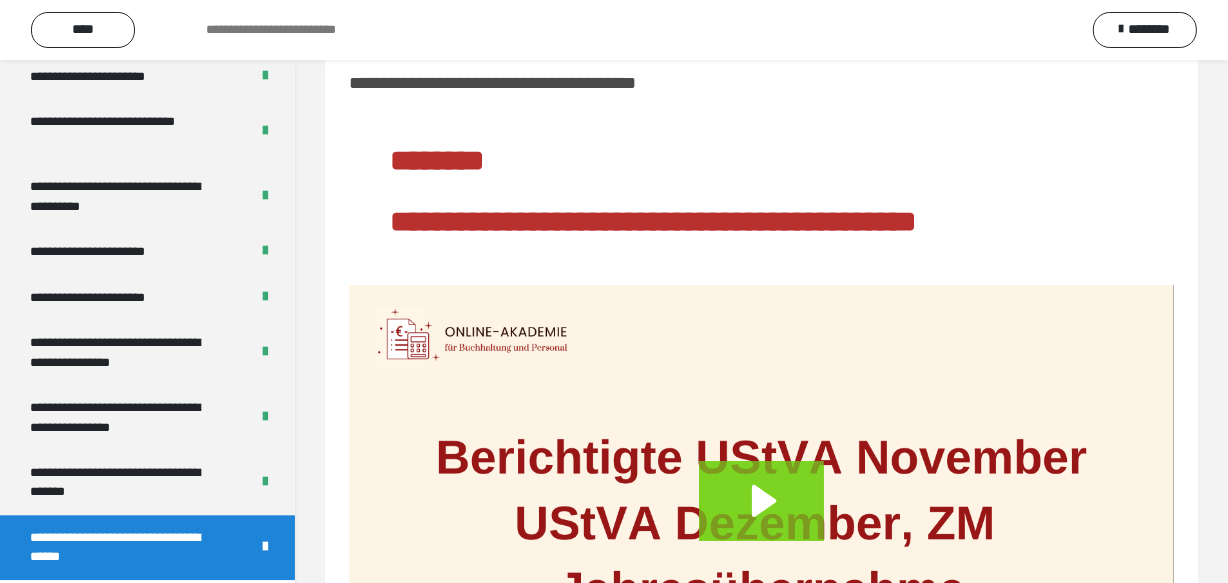 scroll, scrollTop: 34, scrollLeft: 0, axis: vertical 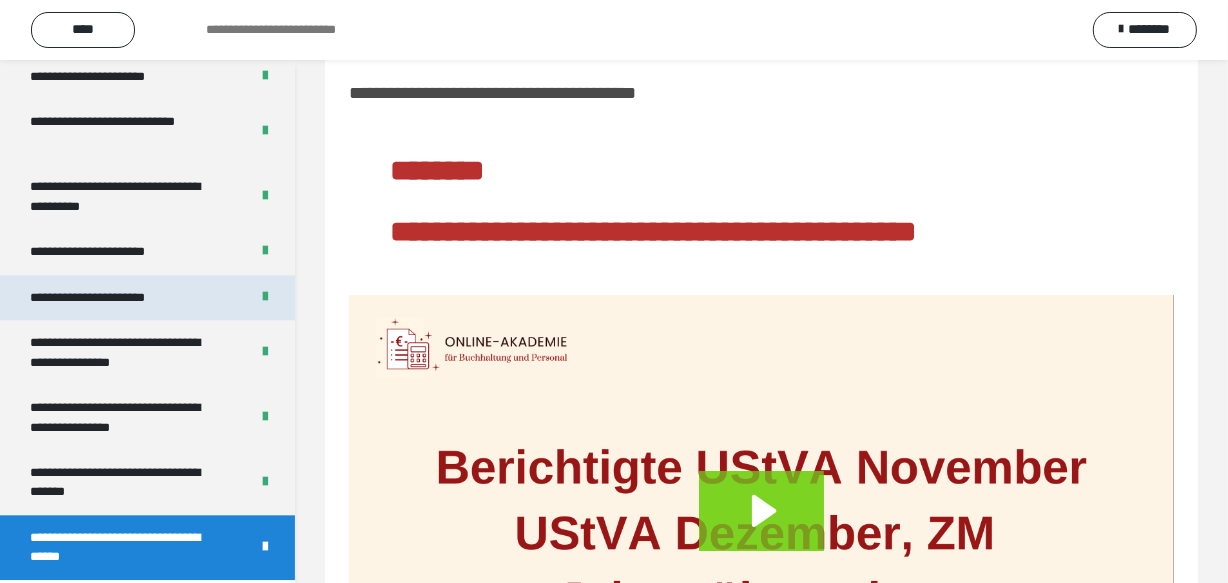 click on "**********" at bounding box center (111, 297) 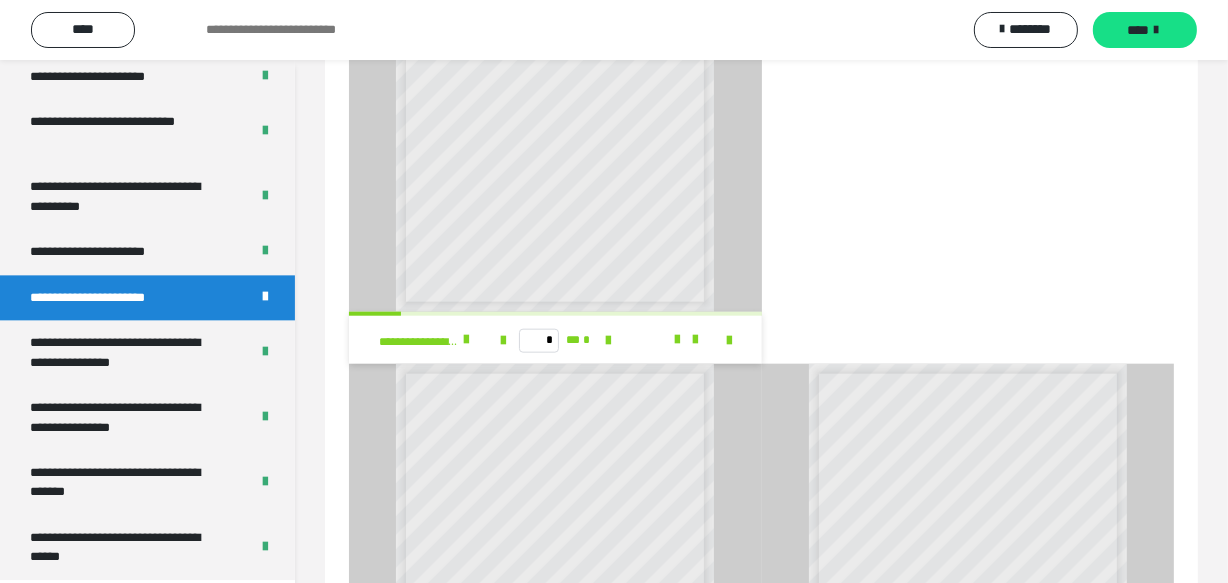 scroll, scrollTop: 2291, scrollLeft: 0, axis: vertical 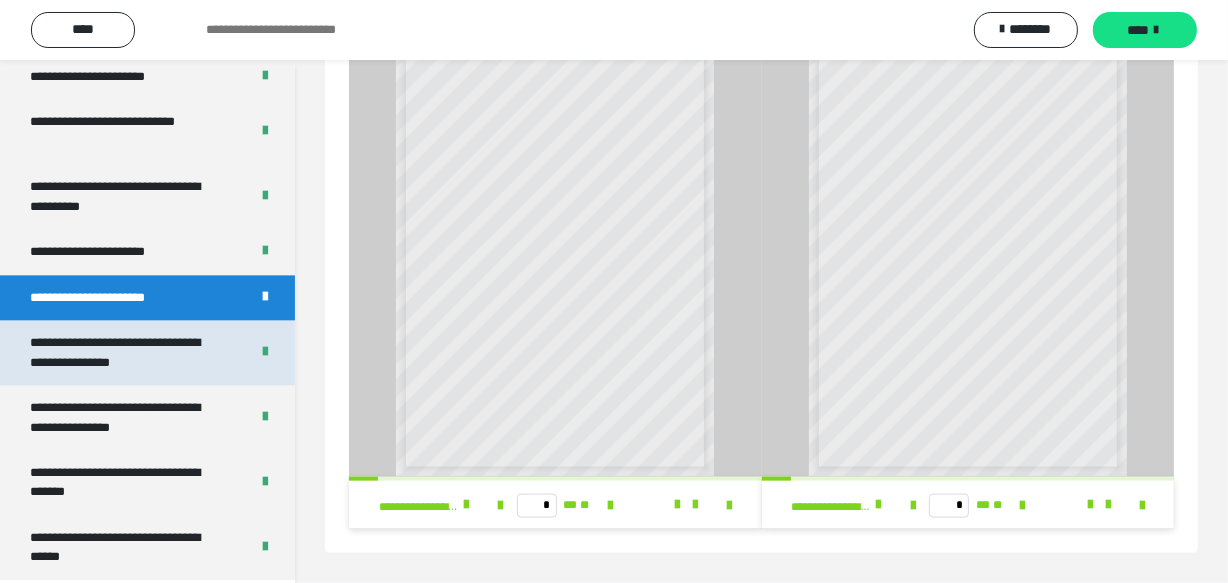 click on "**********" at bounding box center [124, 352] 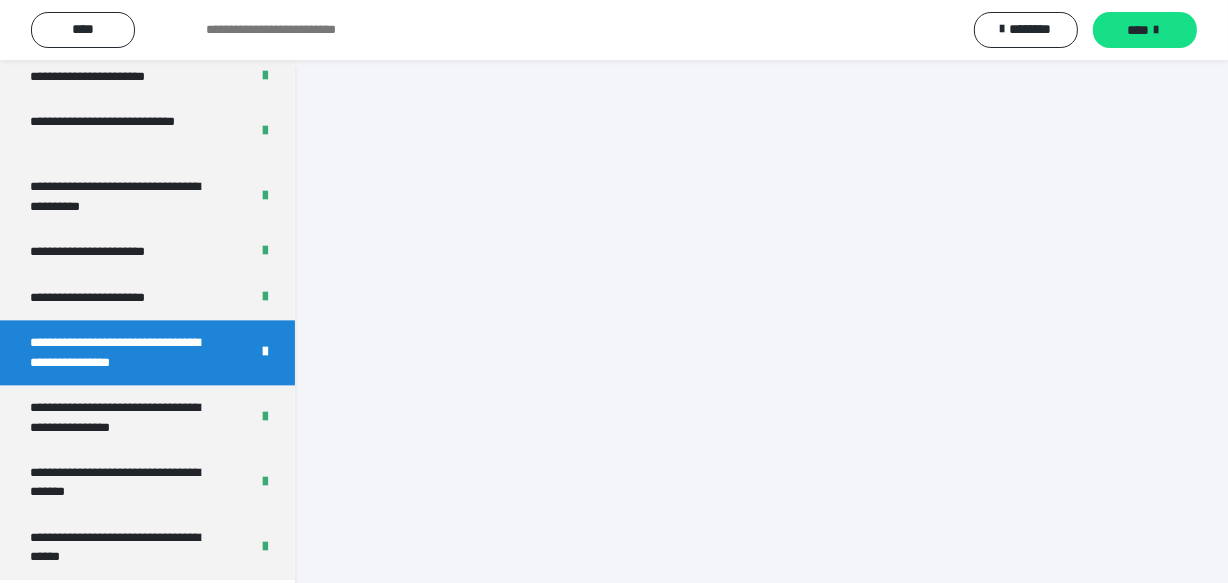 scroll, scrollTop: 304, scrollLeft: 0, axis: vertical 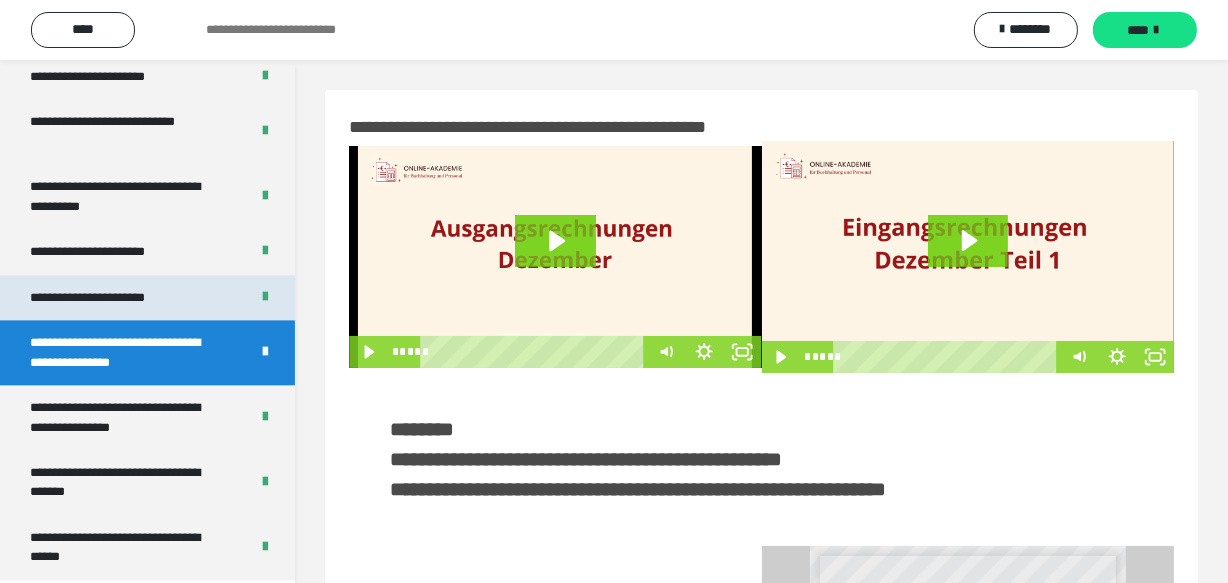 click on "**********" at bounding box center [111, 297] 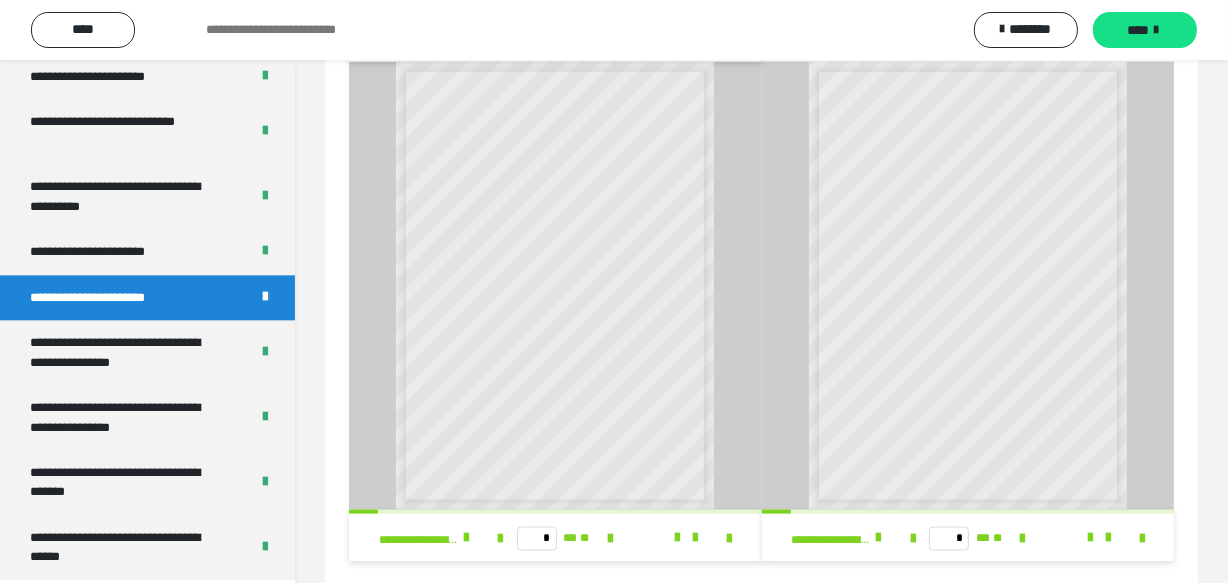 scroll, scrollTop: 2291, scrollLeft: 0, axis: vertical 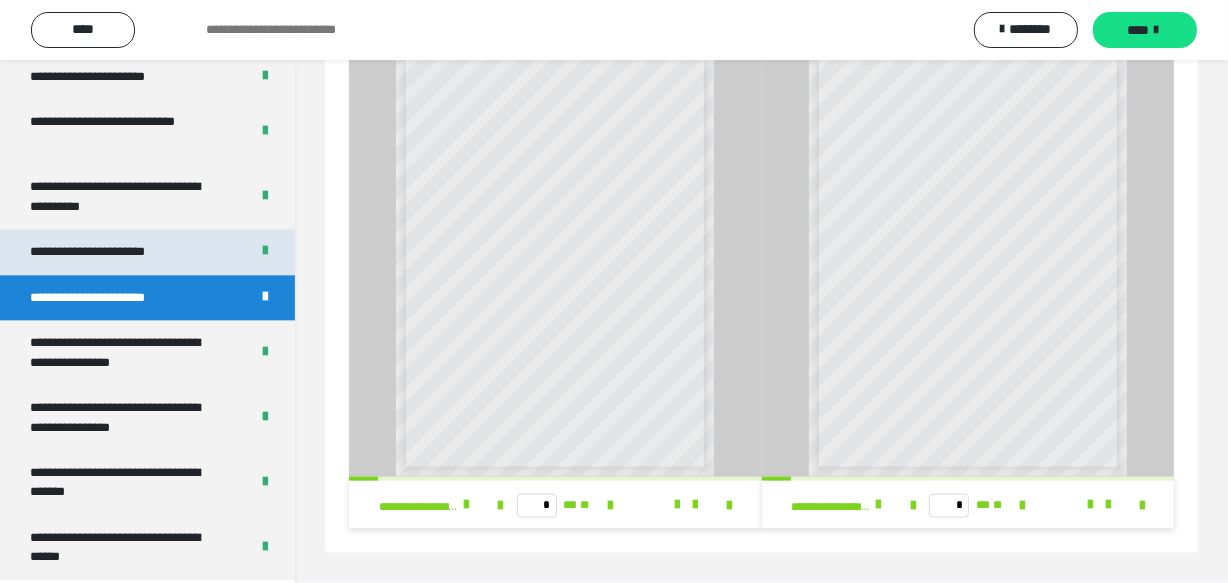 click on "**********" at bounding box center (110, 251) 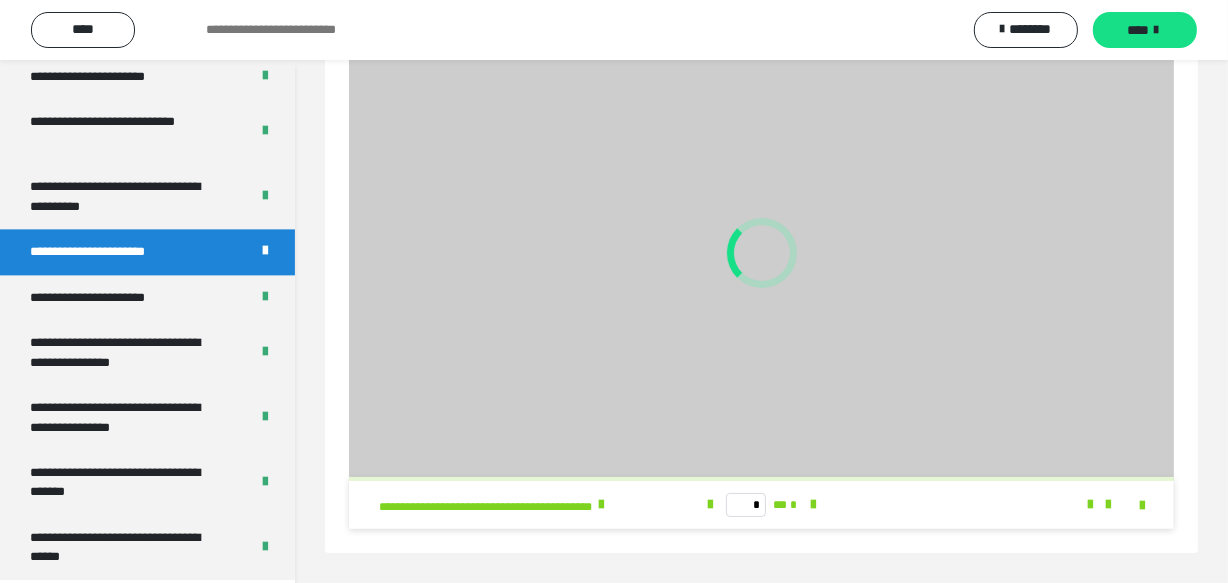 scroll, scrollTop: 111, scrollLeft: 0, axis: vertical 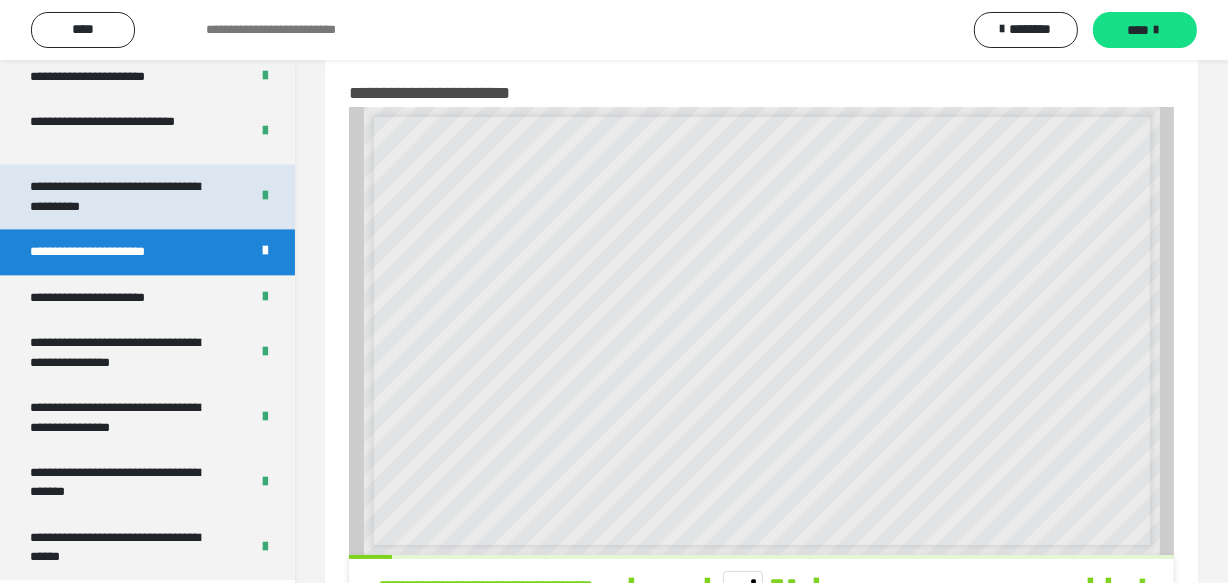 click on "**********" at bounding box center (124, 196) 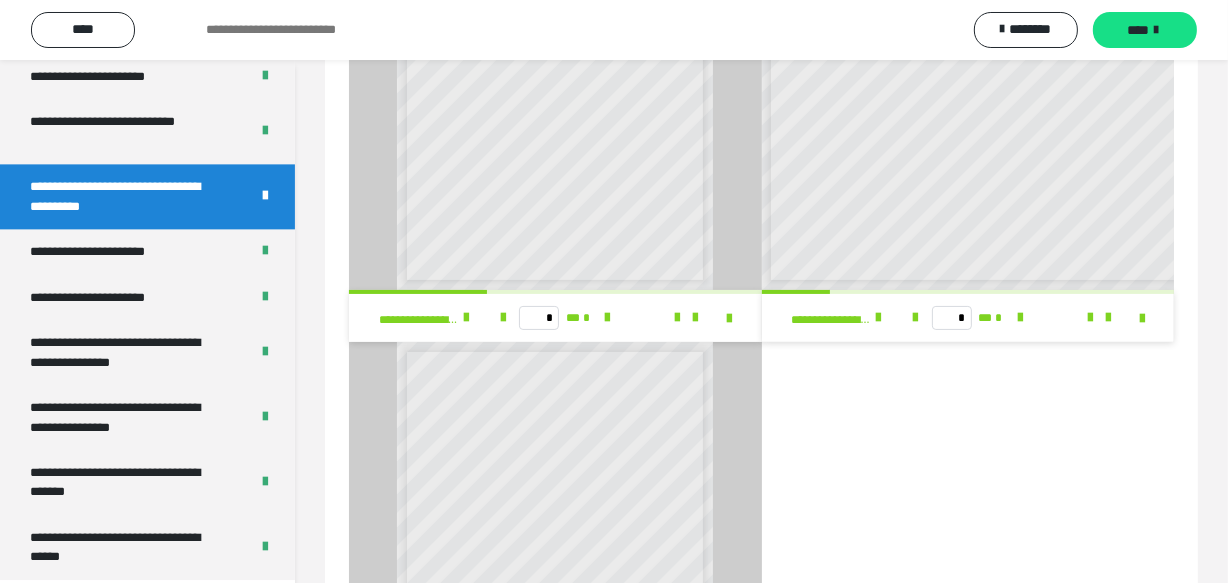 scroll, scrollTop: 130, scrollLeft: 0, axis: vertical 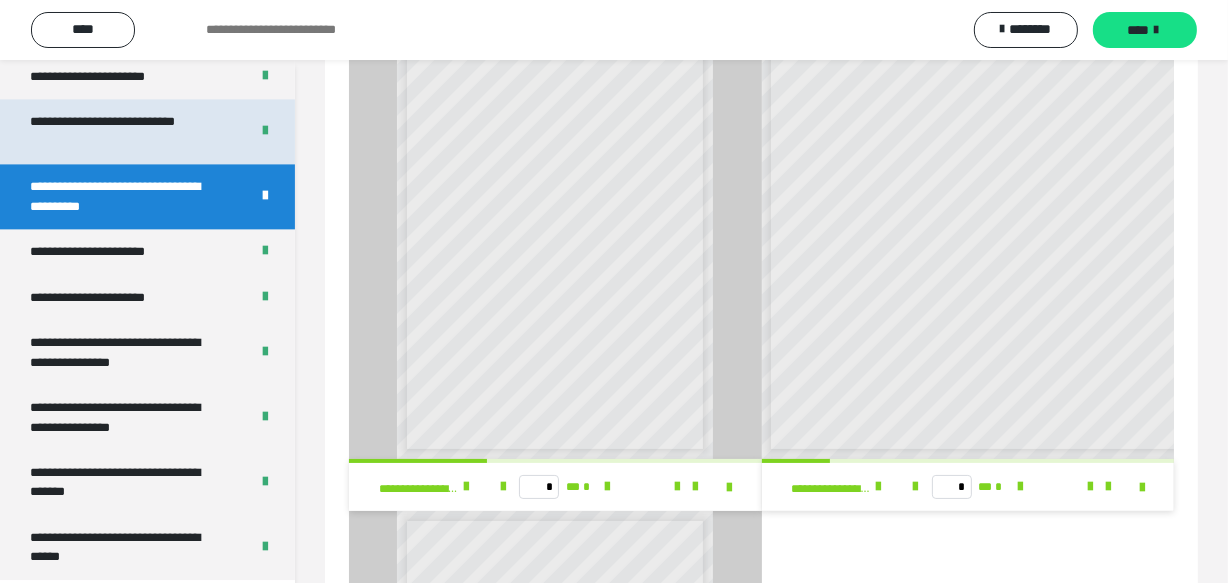 click on "**********" at bounding box center [124, 131] 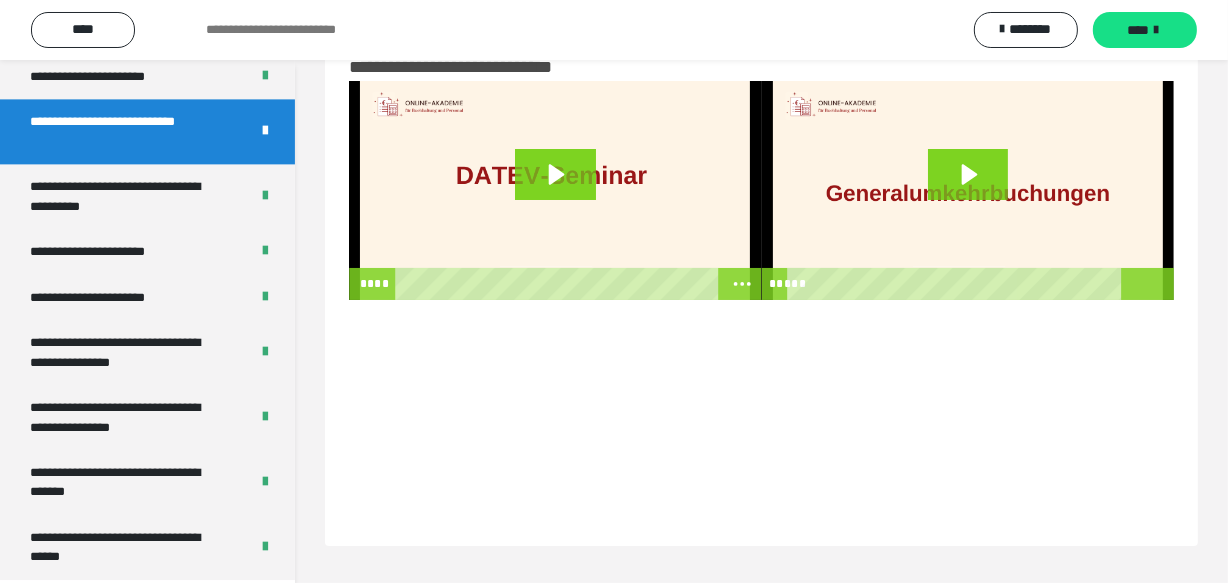 scroll, scrollTop: 60, scrollLeft: 0, axis: vertical 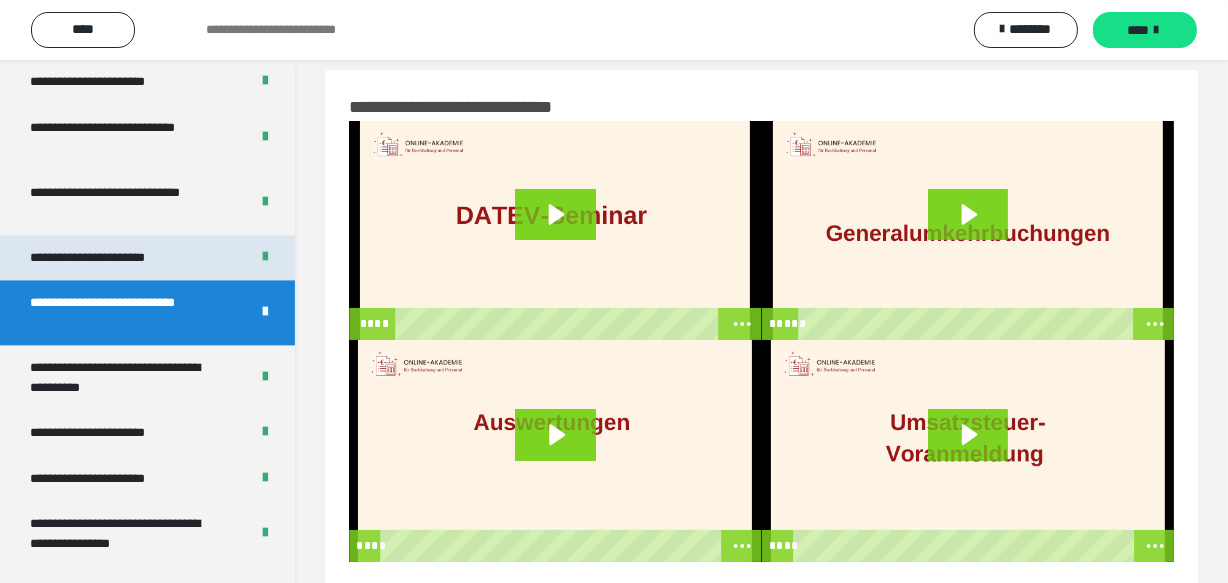 click on "**********" at bounding box center (109, 257) 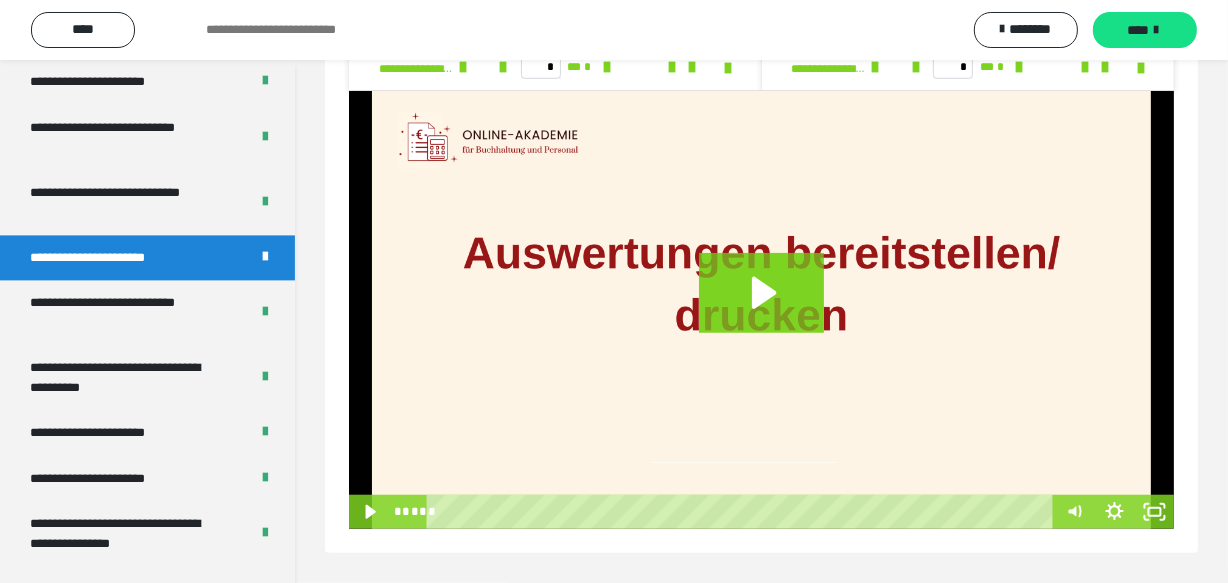 scroll, scrollTop: 666, scrollLeft: 0, axis: vertical 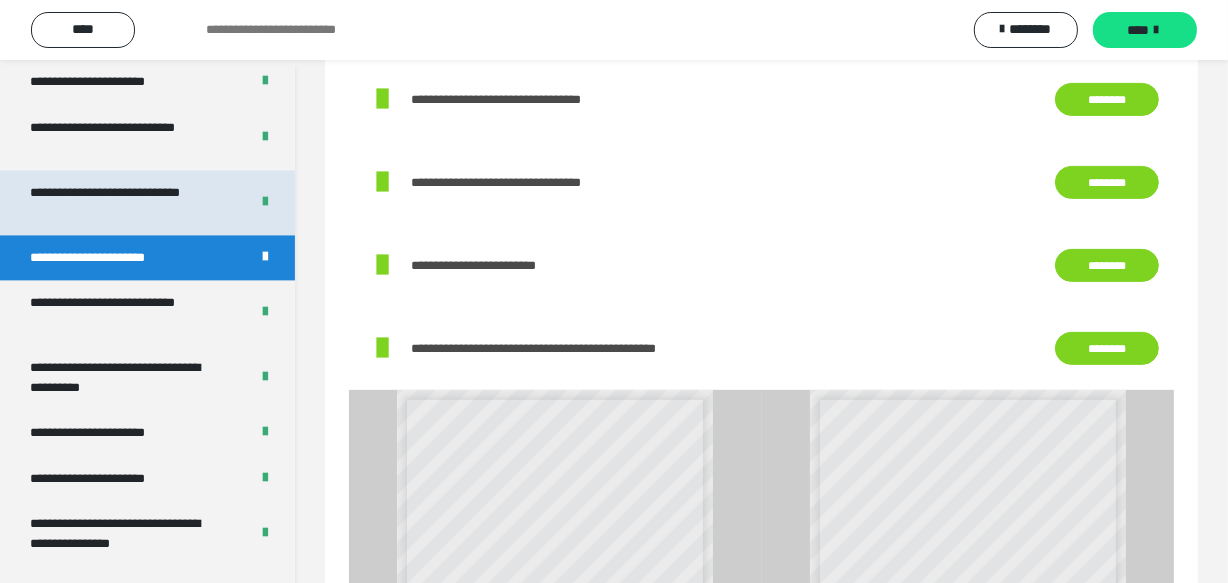 click on "**********" at bounding box center [124, 202] 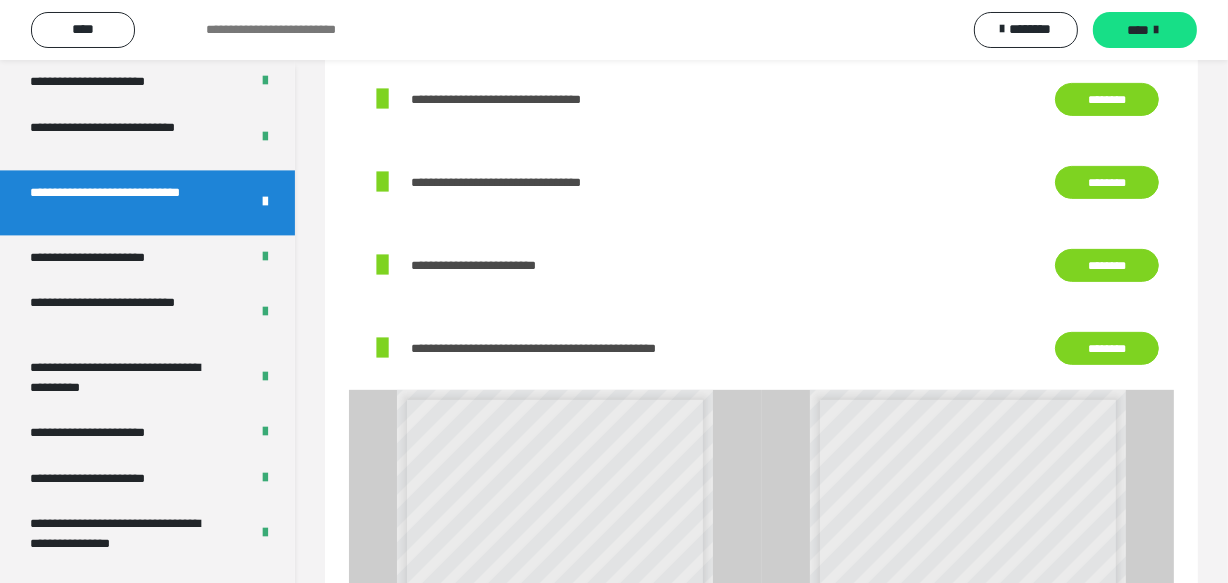 scroll, scrollTop: 60, scrollLeft: 0, axis: vertical 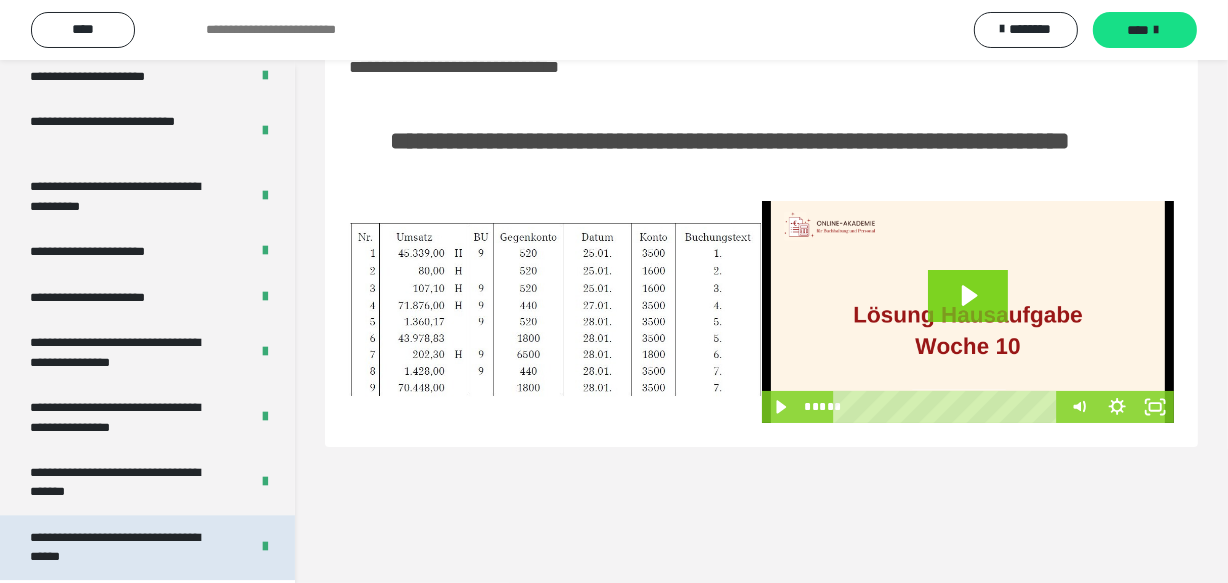 click on "**********" at bounding box center [124, 547] 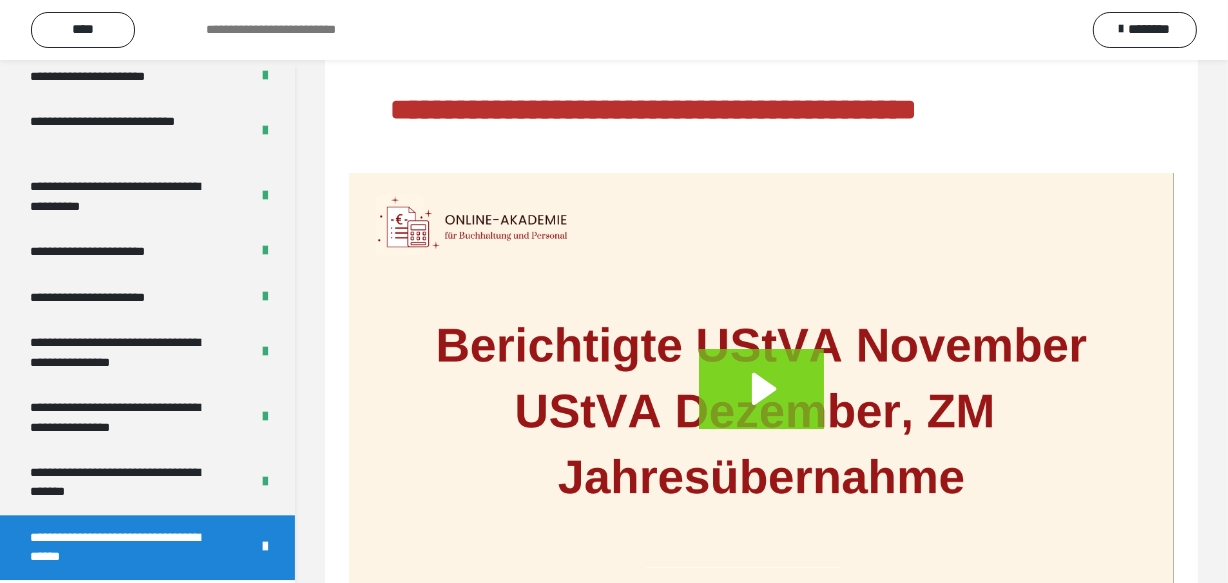 scroll, scrollTop: 155, scrollLeft: 0, axis: vertical 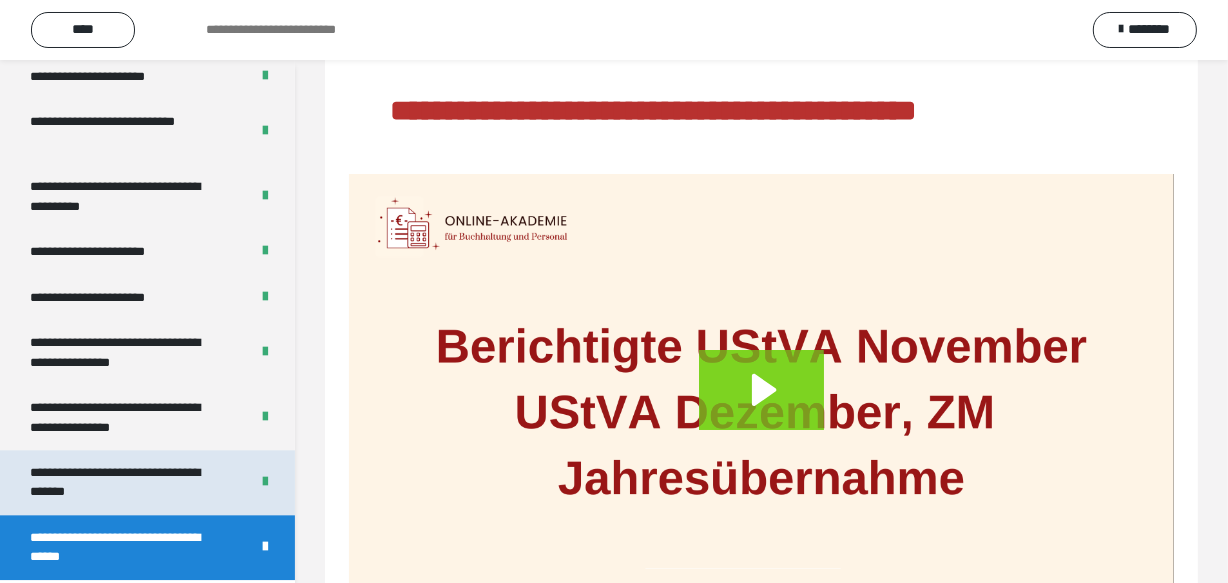 click on "**********" at bounding box center [124, 482] 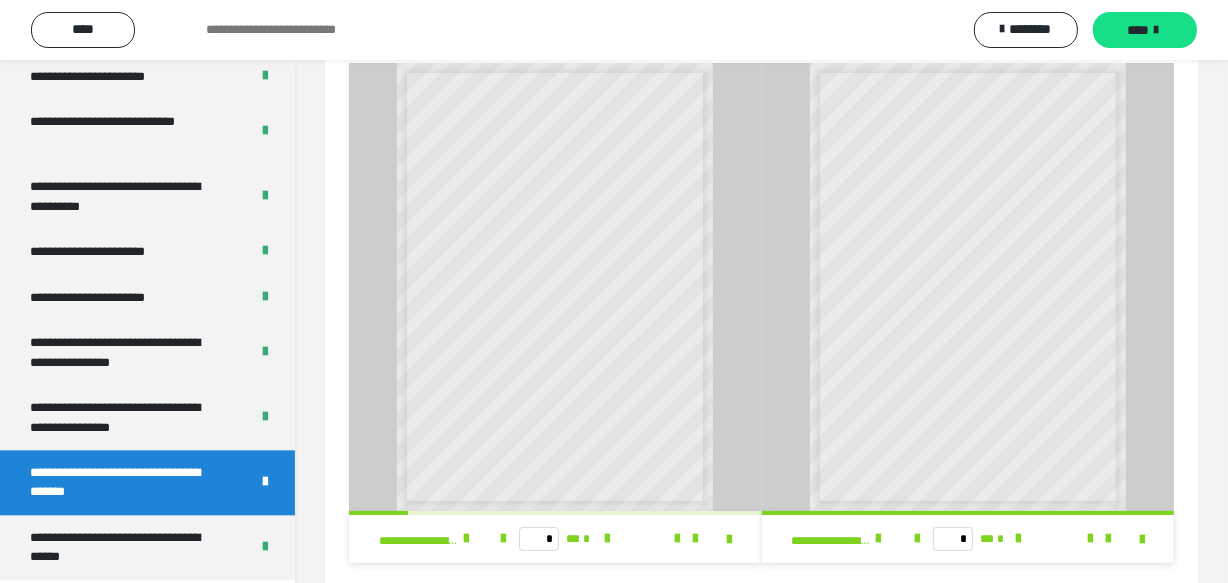 scroll, scrollTop: 111, scrollLeft: 0, axis: vertical 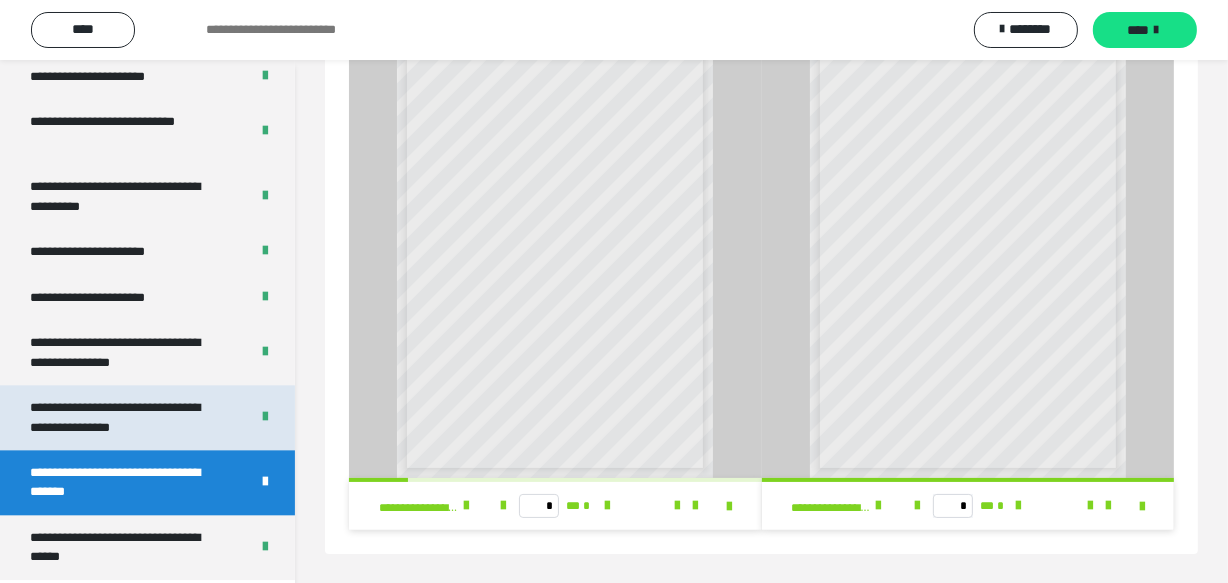 click on "**********" at bounding box center [124, 417] 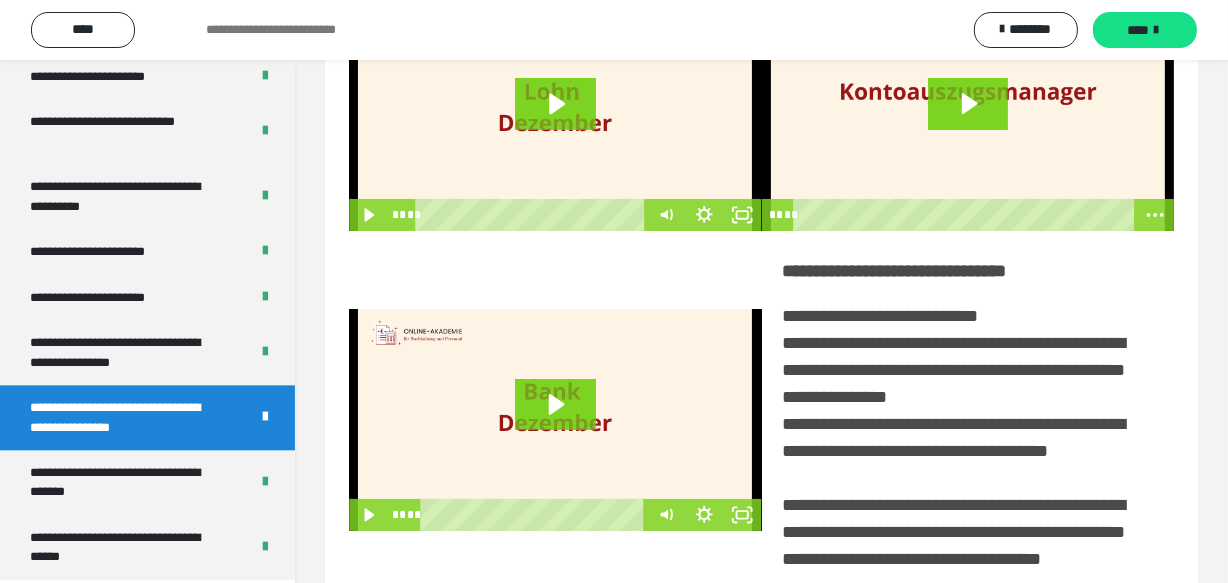scroll, scrollTop: 0, scrollLeft: 0, axis: both 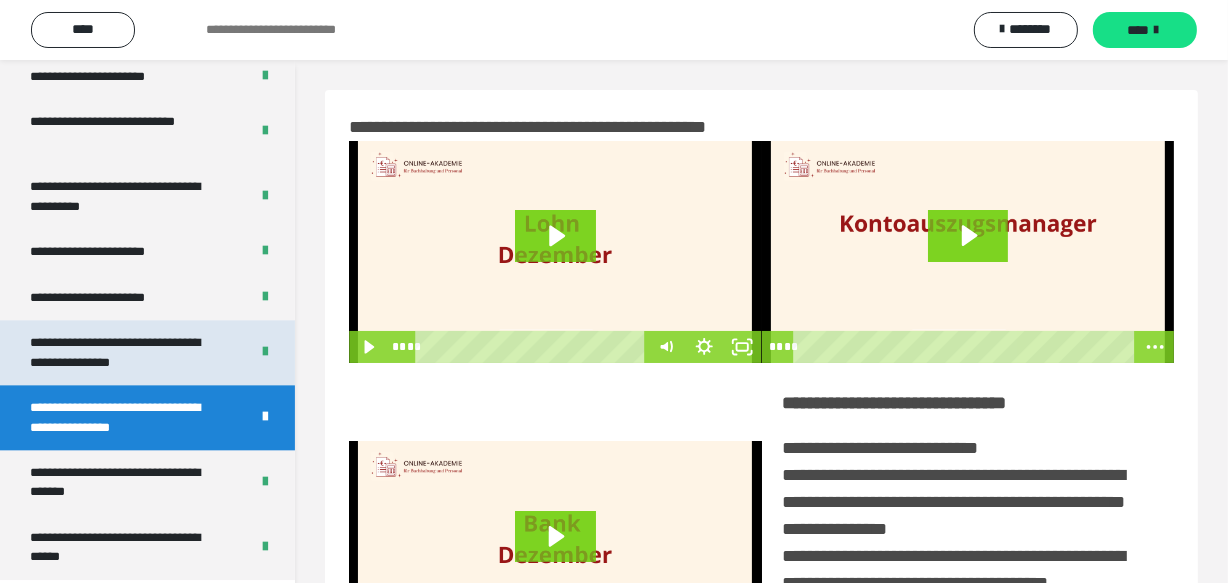 click on "**********" at bounding box center [124, 352] 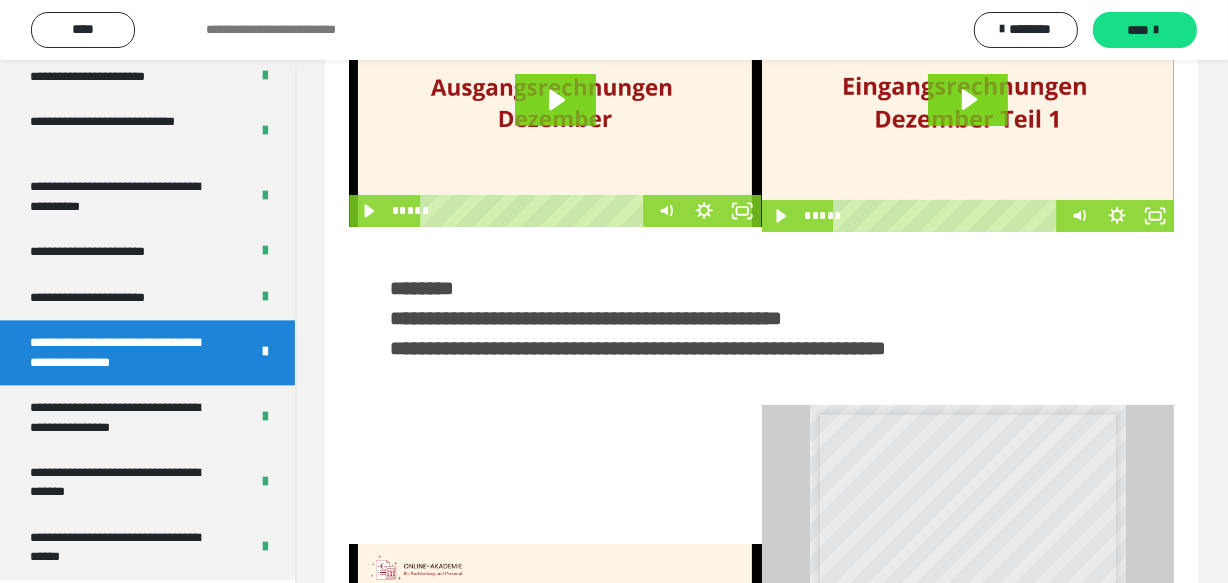 scroll, scrollTop: 96, scrollLeft: 0, axis: vertical 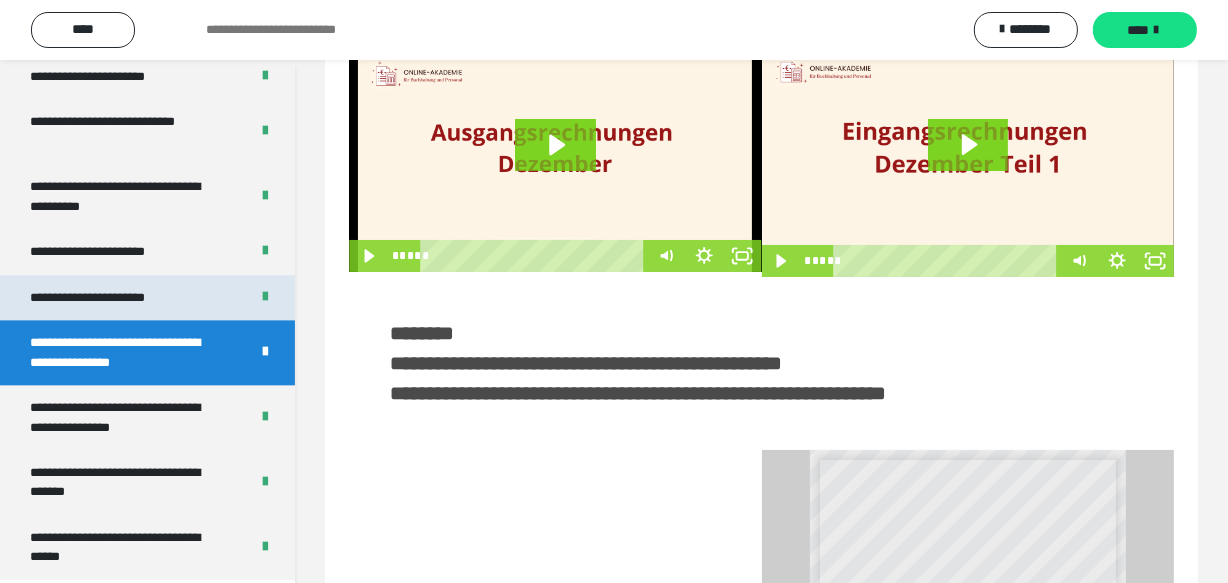 click on "**********" at bounding box center (111, 297) 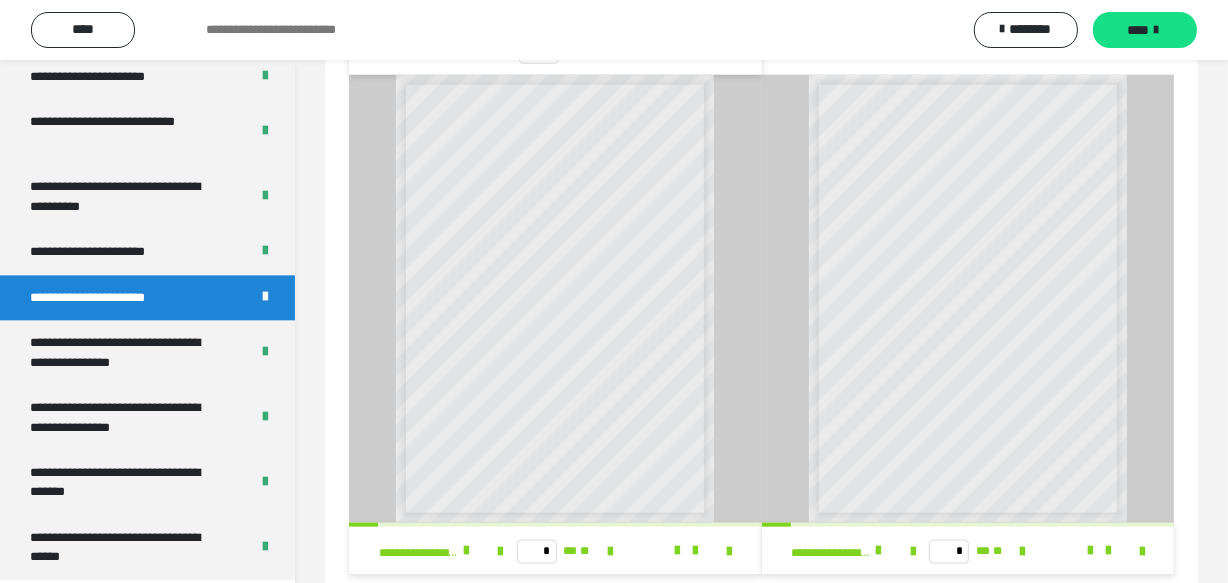 scroll, scrollTop: 2291, scrollLeft: 0, axis: vertical 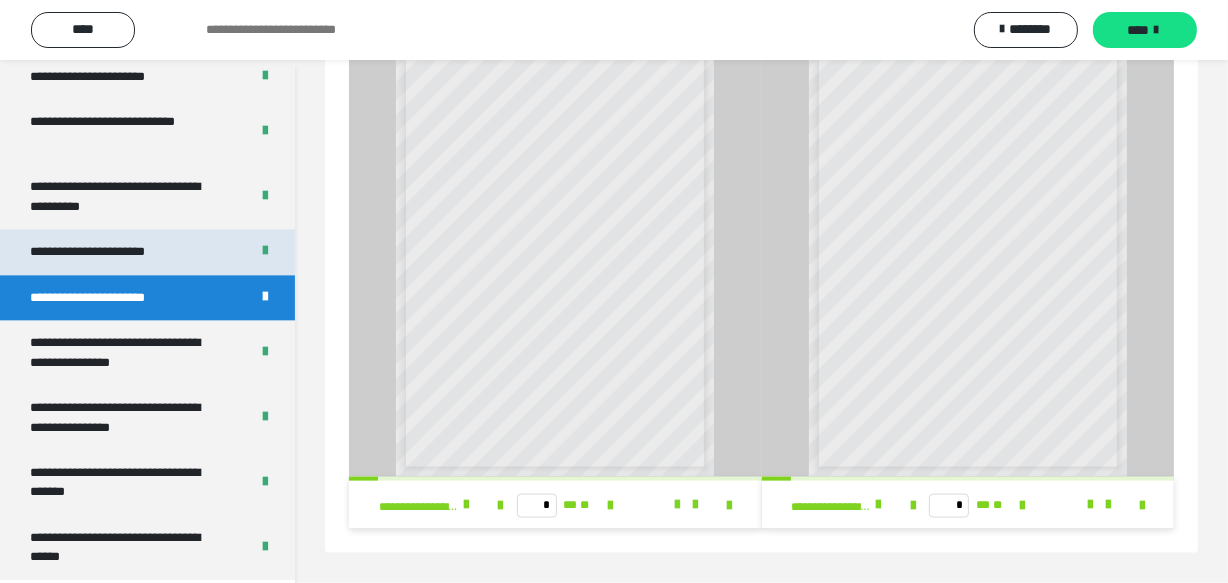click on "**********" at bounding box center (110, 251) 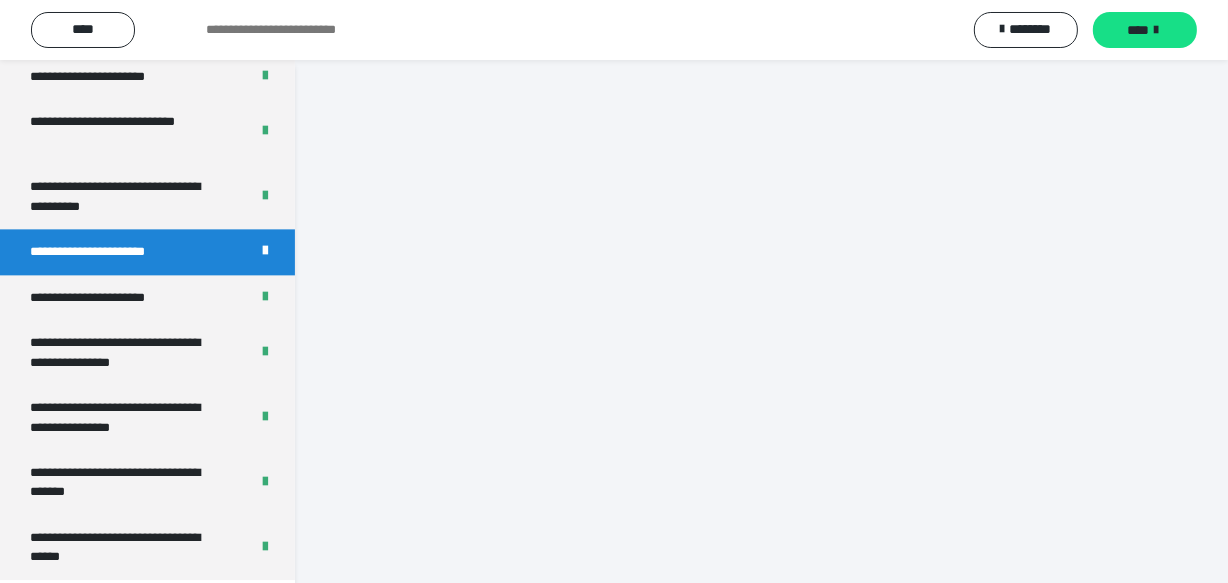 scroll, scrollTop: 111, scrollLeft: 0, axis: vertical 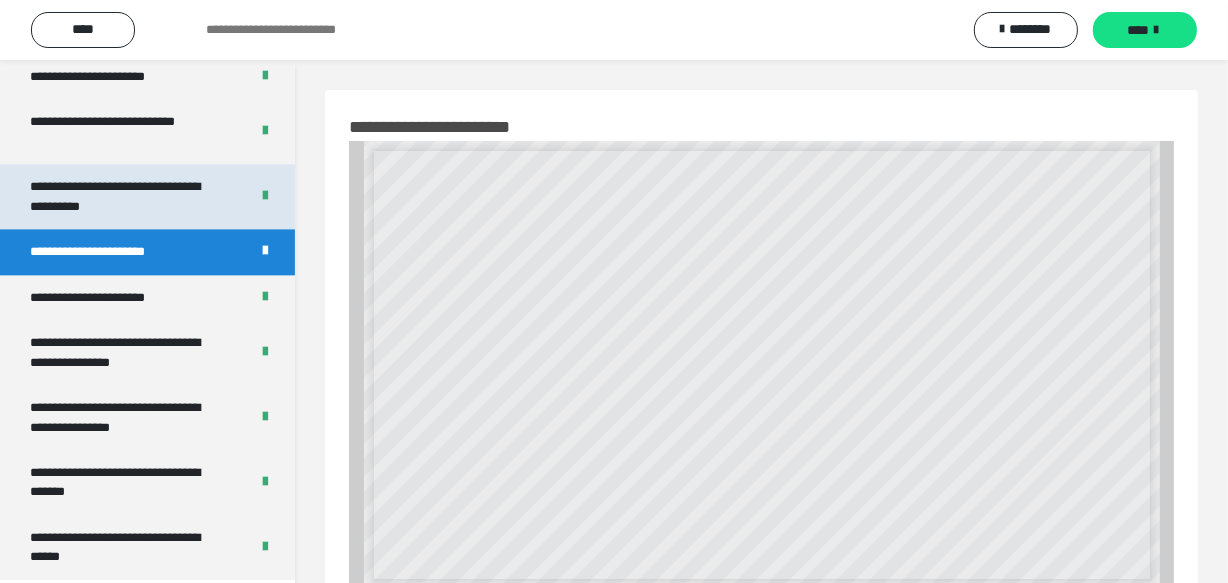 click on "**********" at bounding box center [124, 196] 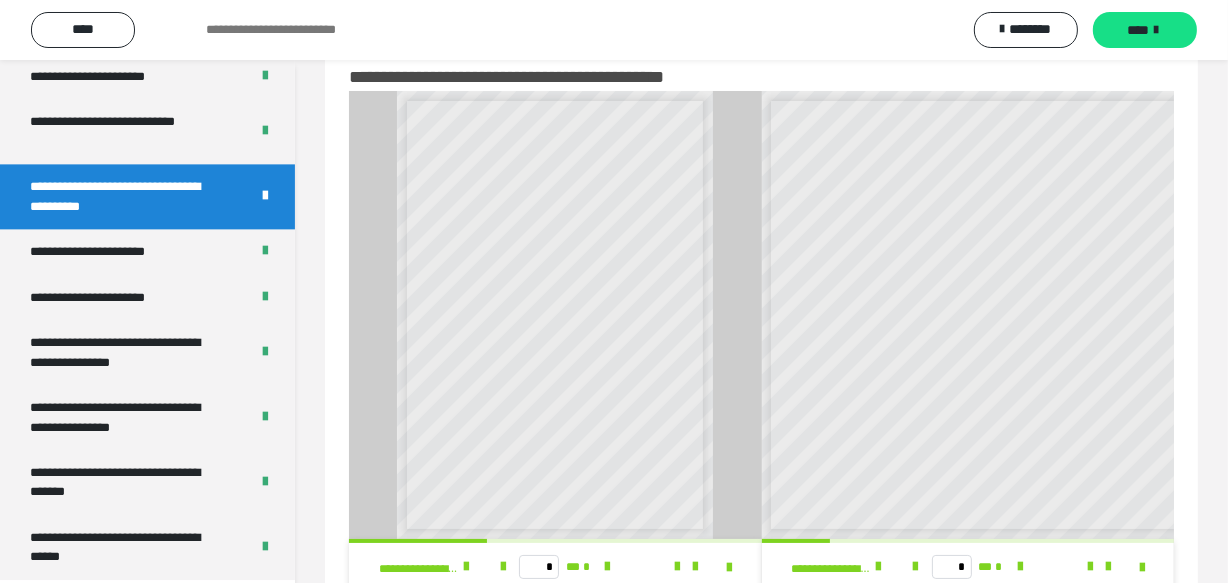 scroll, scrollTop: 0, scrollLeft: 0, axis: both 